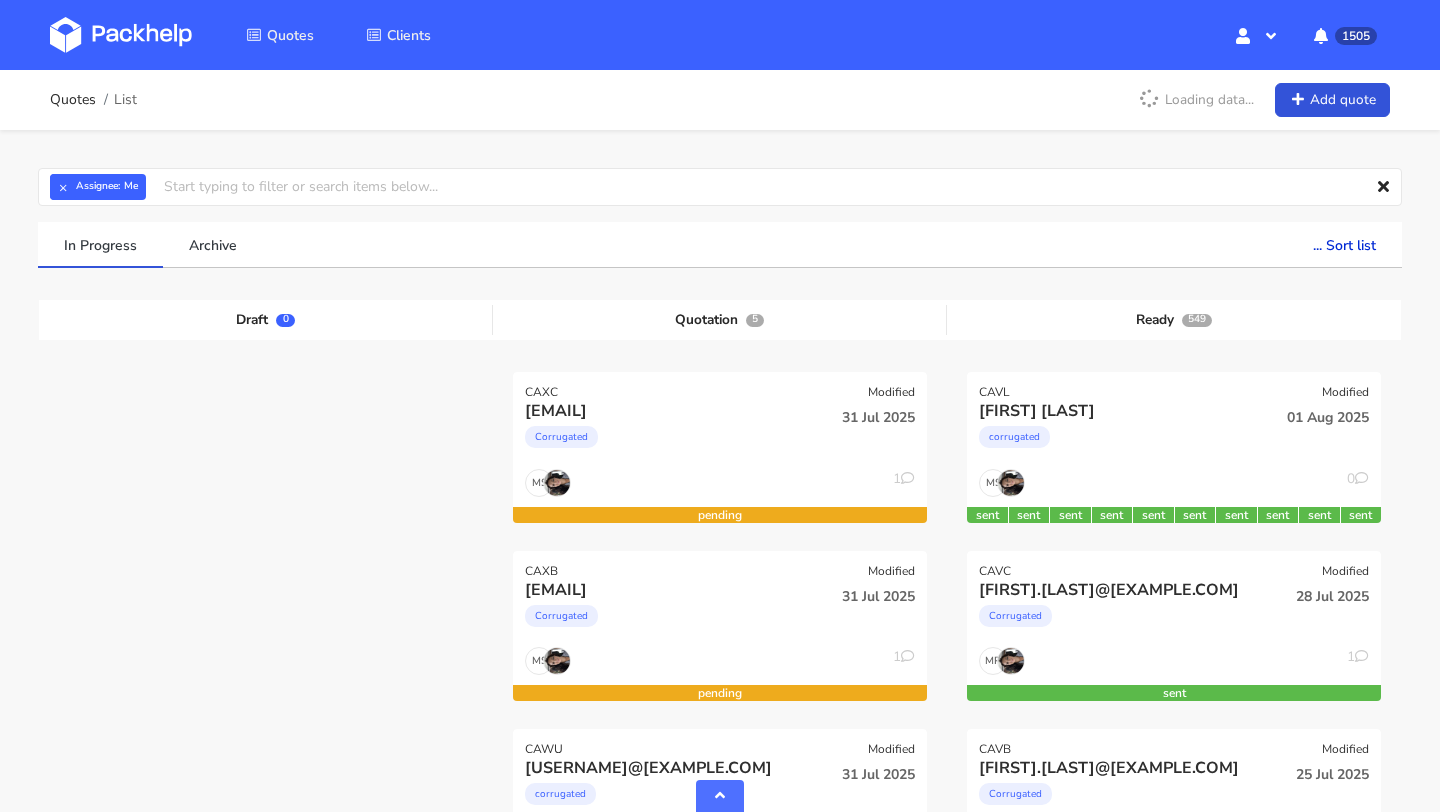 scroll, scrollTop: 0, scrollLeft: 0, axis: both 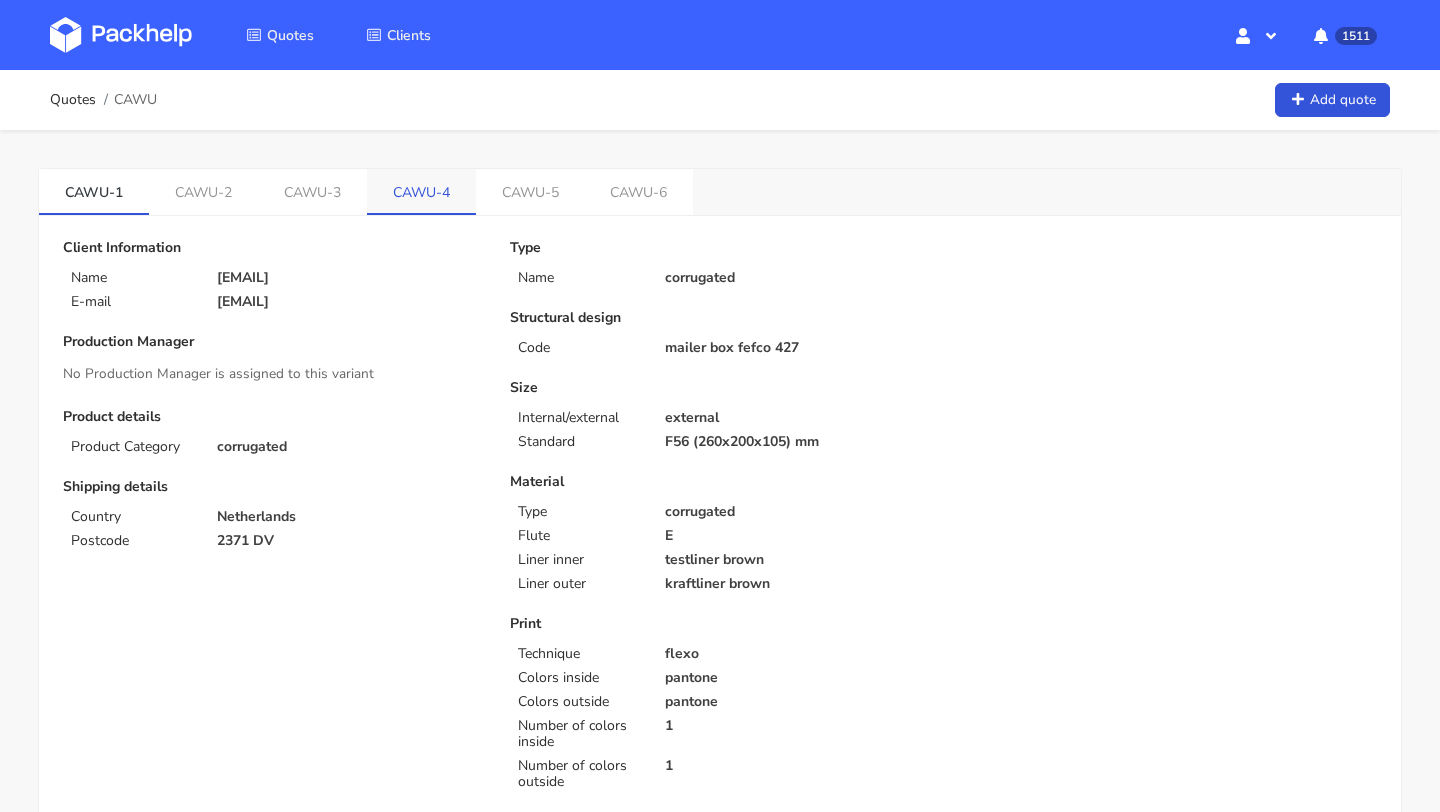 click on "CAWU-4" at bounding box center [421, 191] 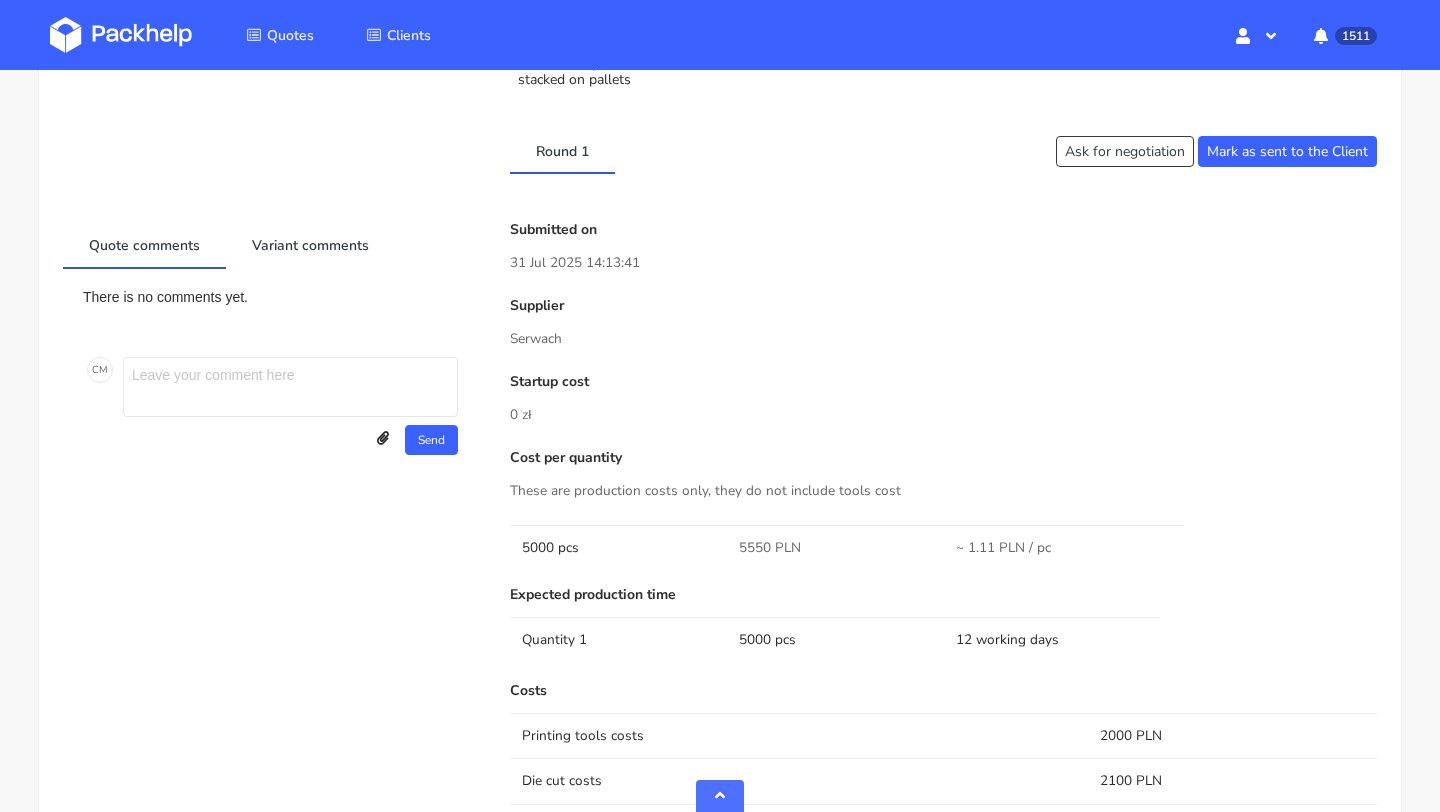 scroll, scrollTop: 925, scrollLeft: 0, axis: vertical 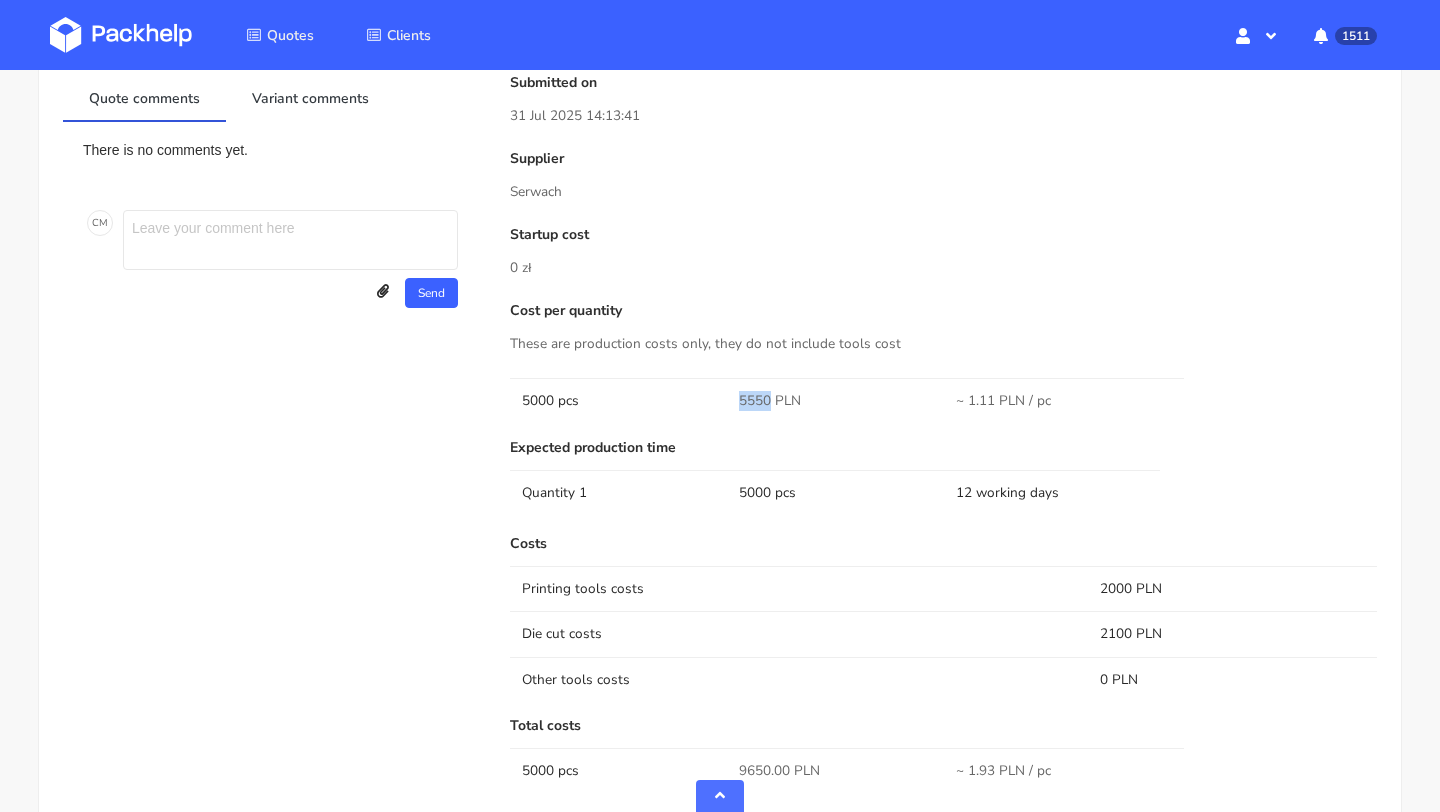 drag, startPoint x: 767, startPoint y: 401, endPoint x: 730, endPoint y: 401, distance: 37 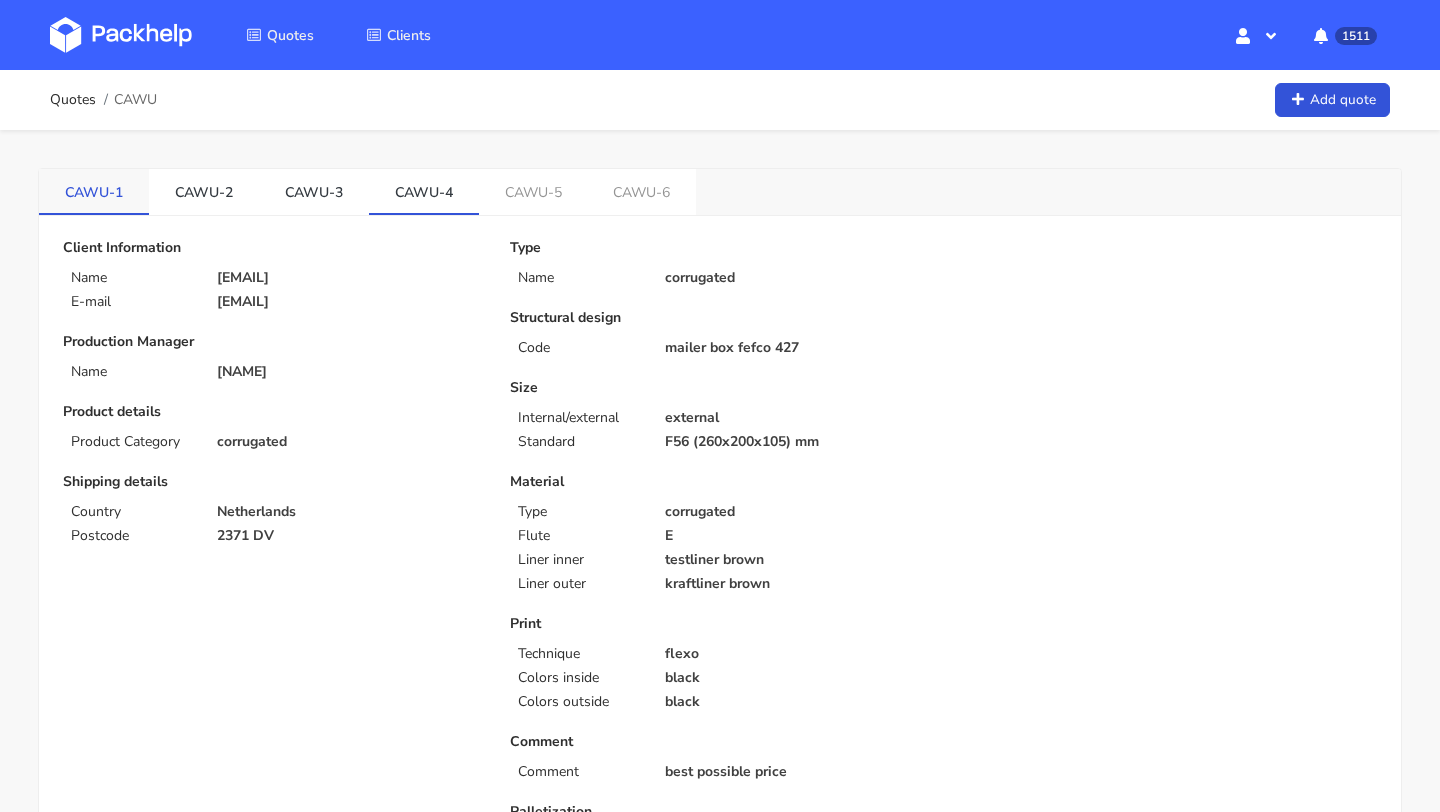 click on "CAWU-1" at bounding box center [94, 191] 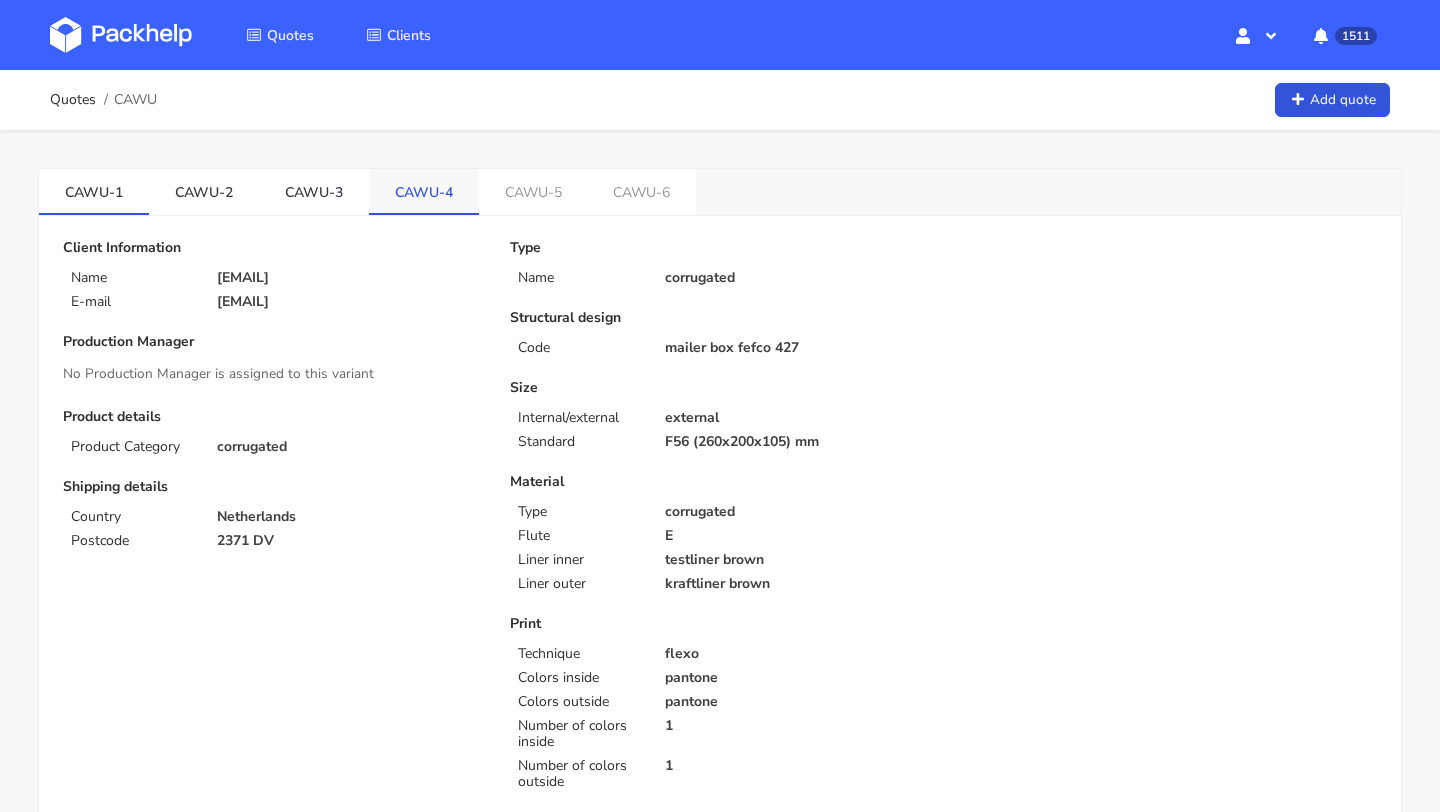click on "CAWU-4" at bounding box center (424, 191) 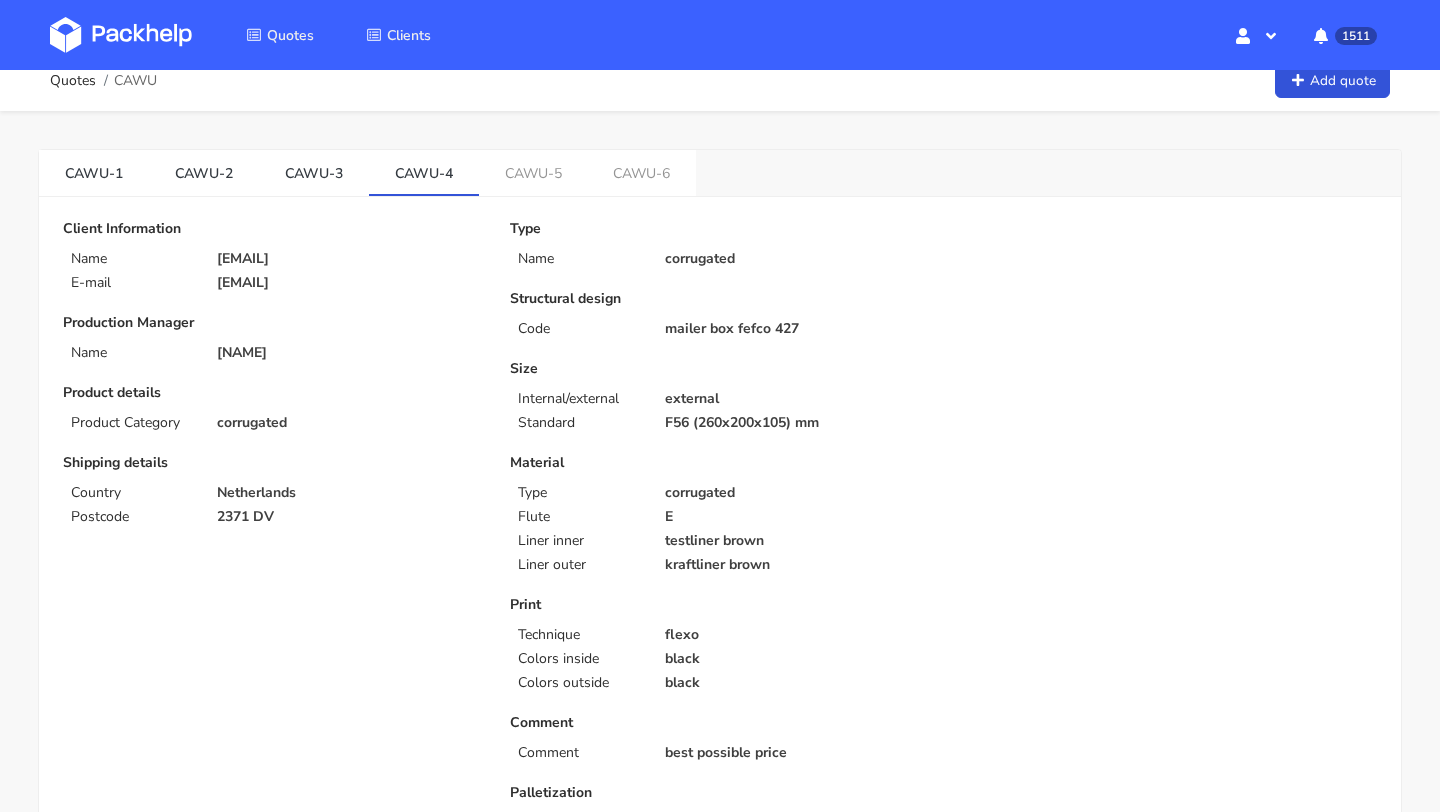 scroll, scrollTop: 0, scrollLeft: 0, axis: both 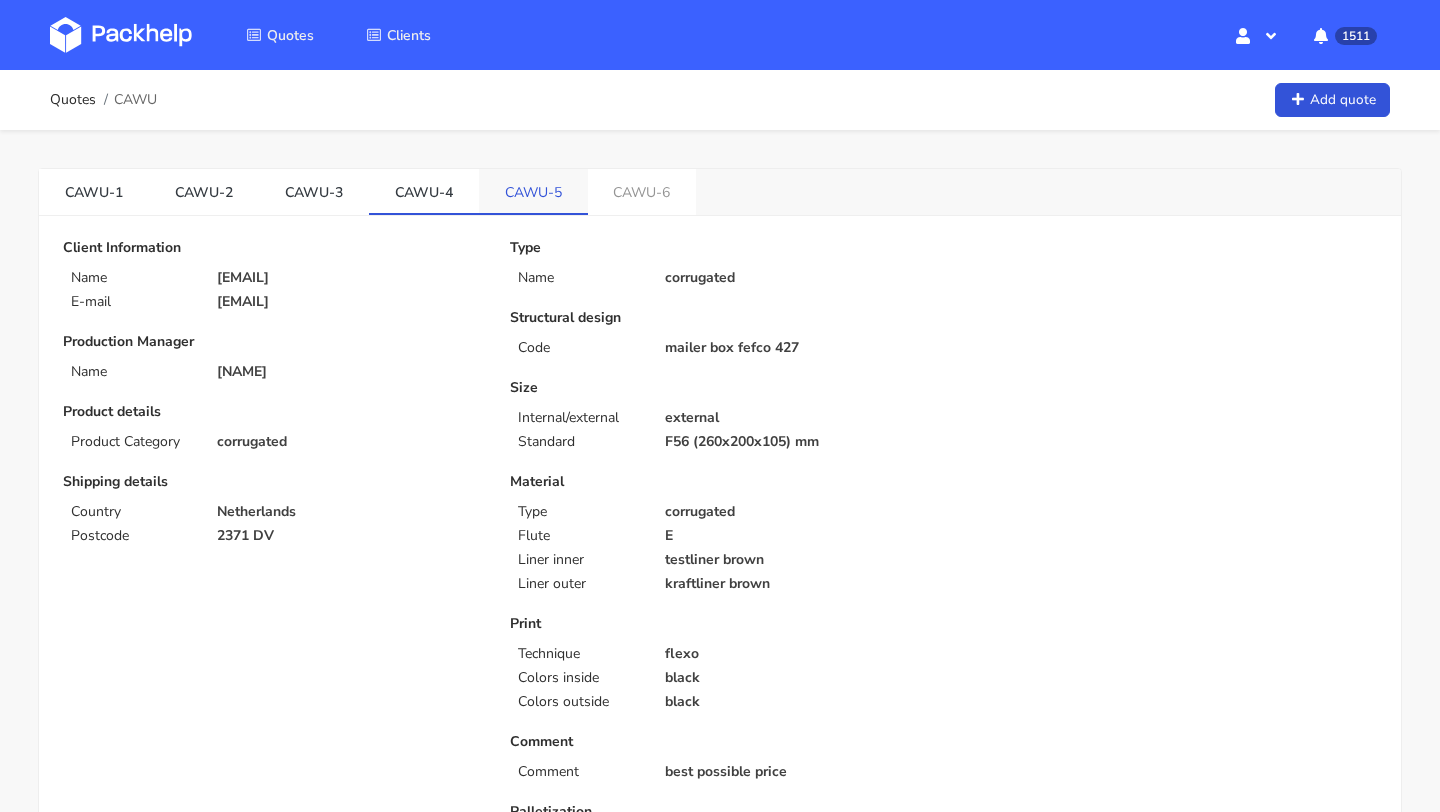 click on "CAWU-5" at bounding box center (533, 191) 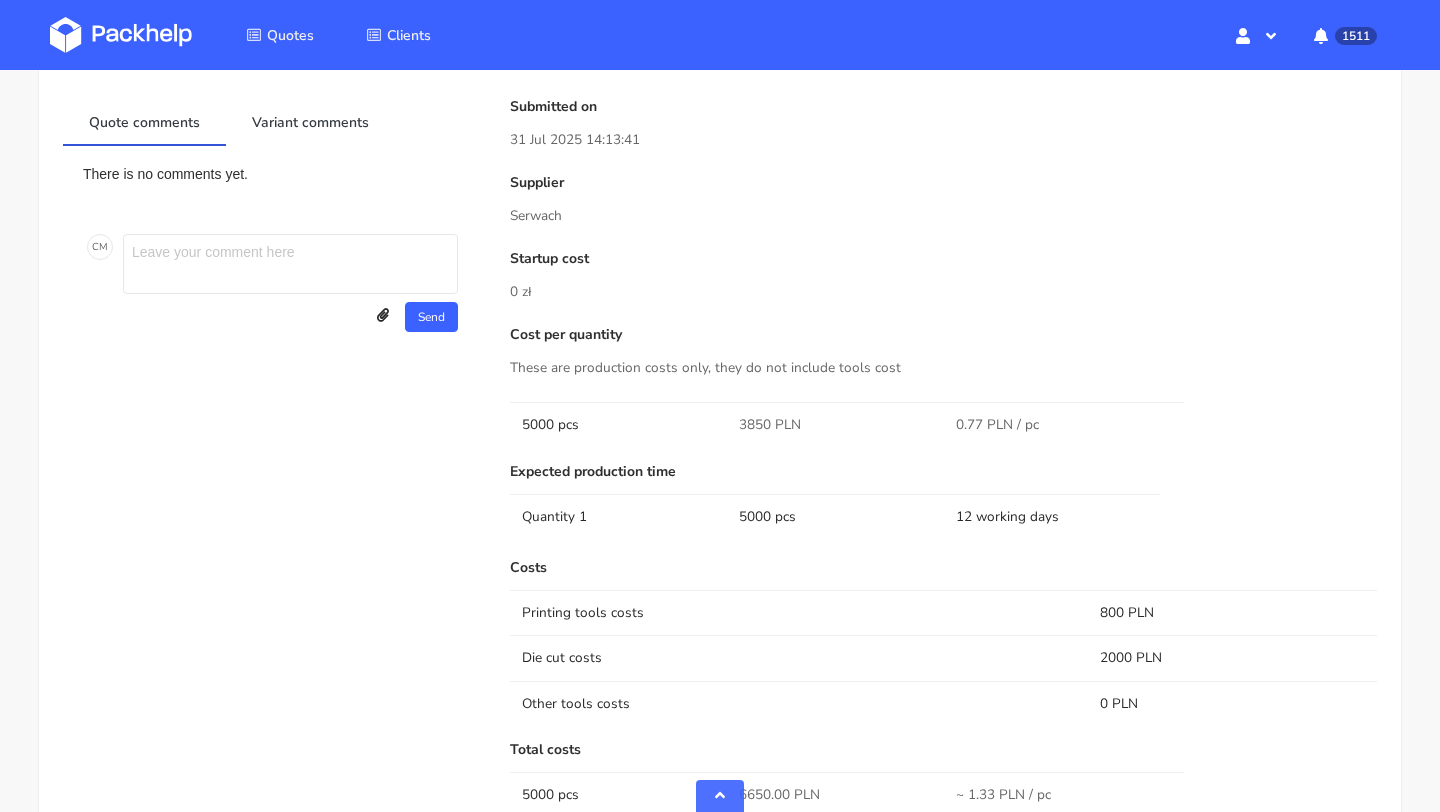 scroll, scrollTop: 1070, scrollLeft: 0, axis: vertical 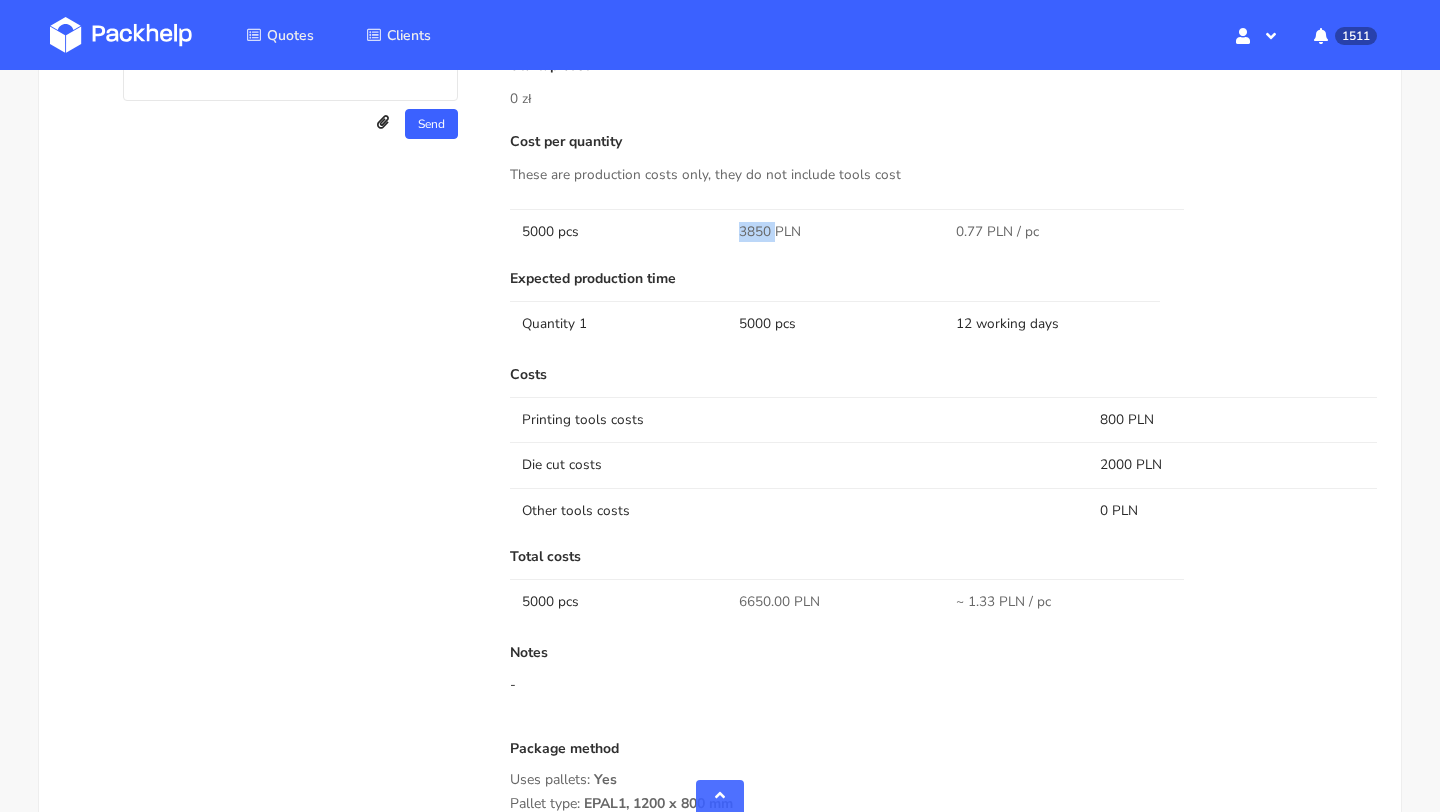 copy on "3850" 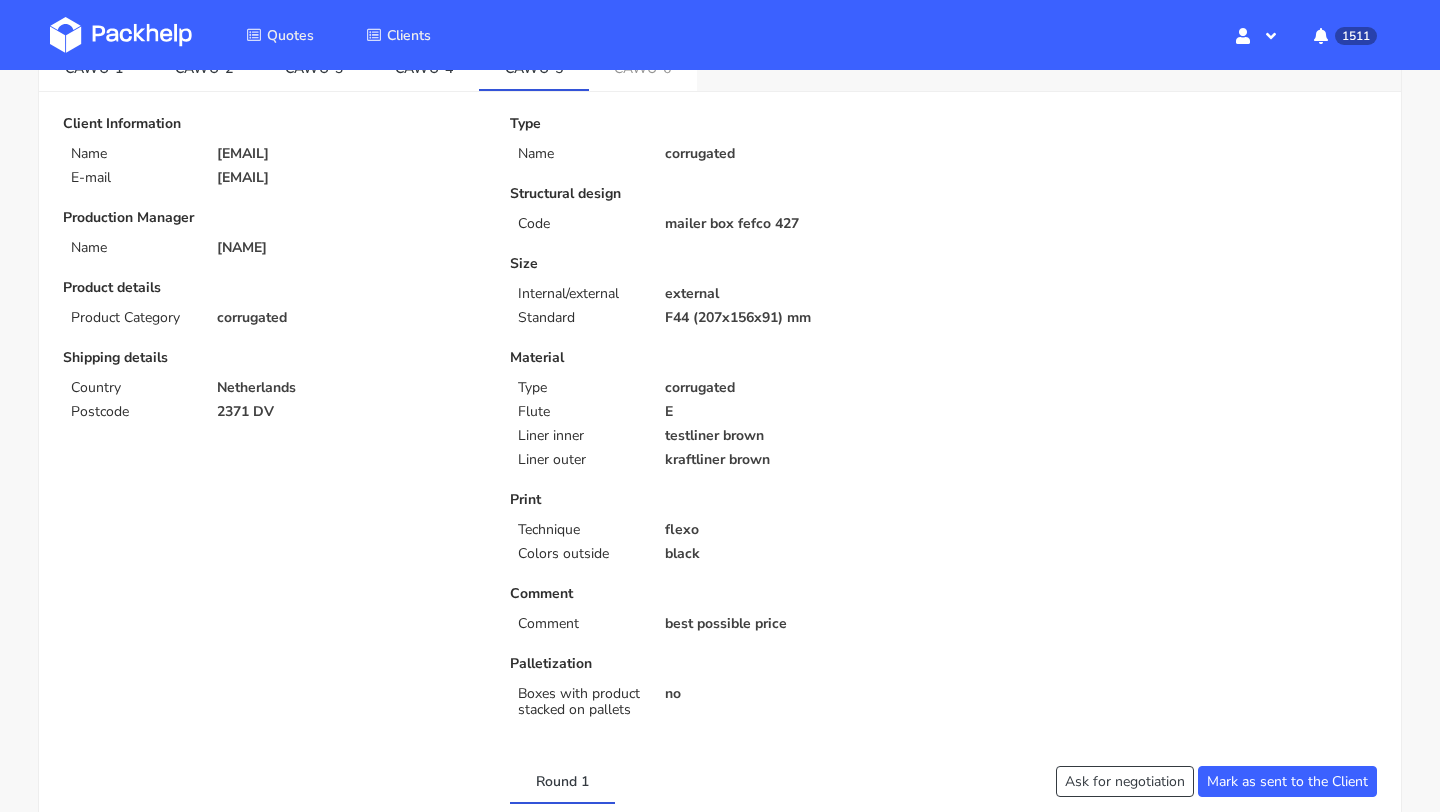 scroll, scrollTop: 0, scrollLeft: 0, axis: both 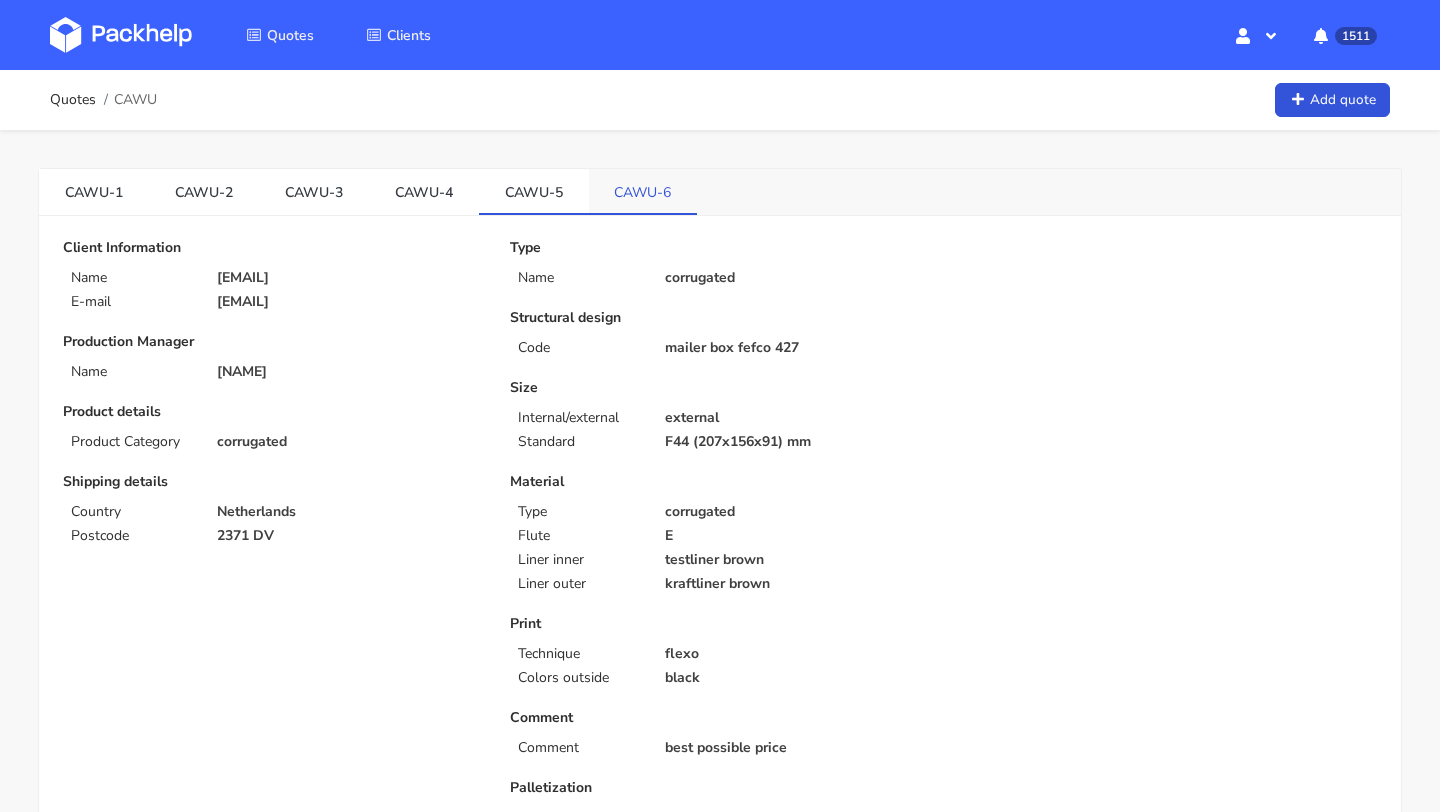 click on "CAWU-6" at bounding box center [643, 191] 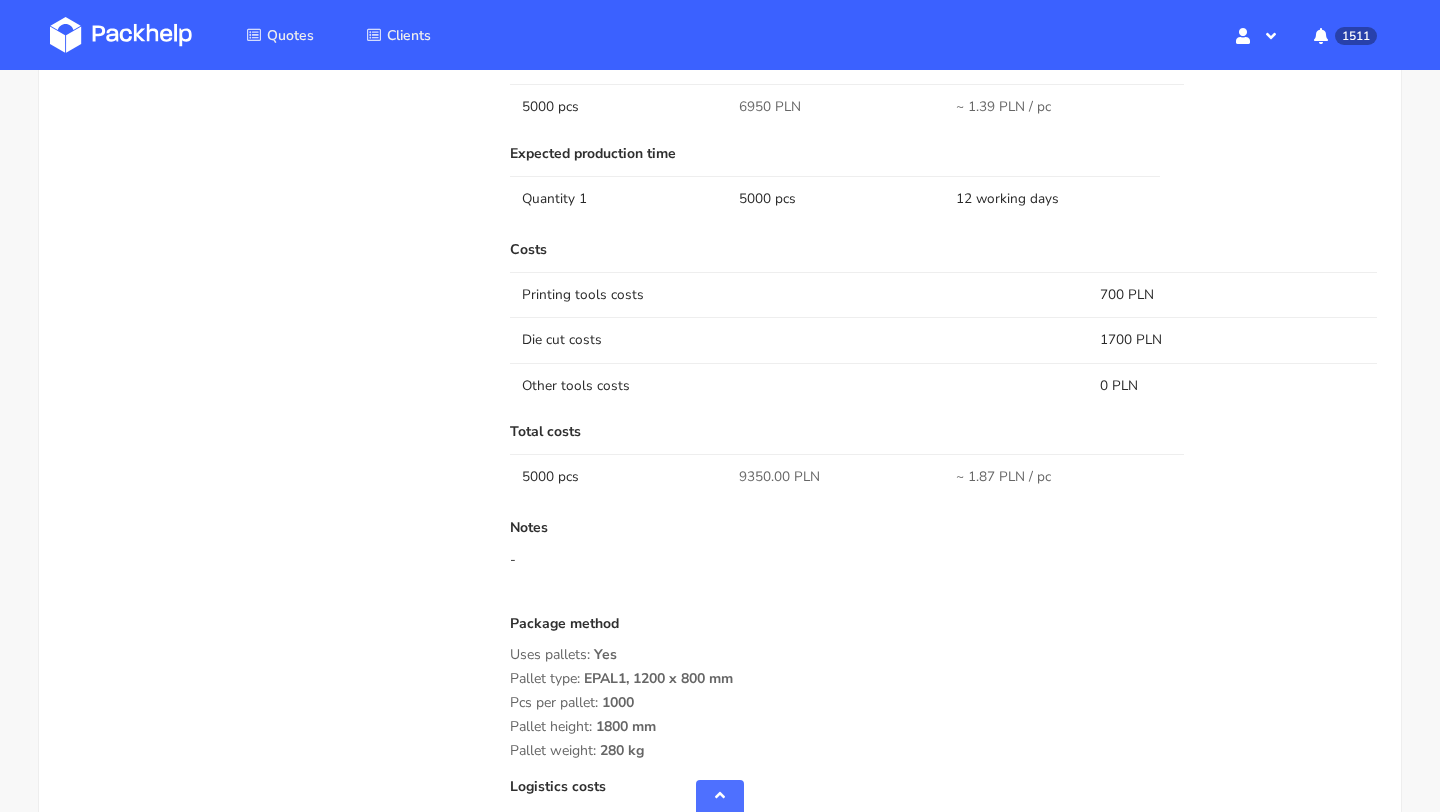 scroll, scrollTop: 961, scrollLeft: 0, axis: vertical 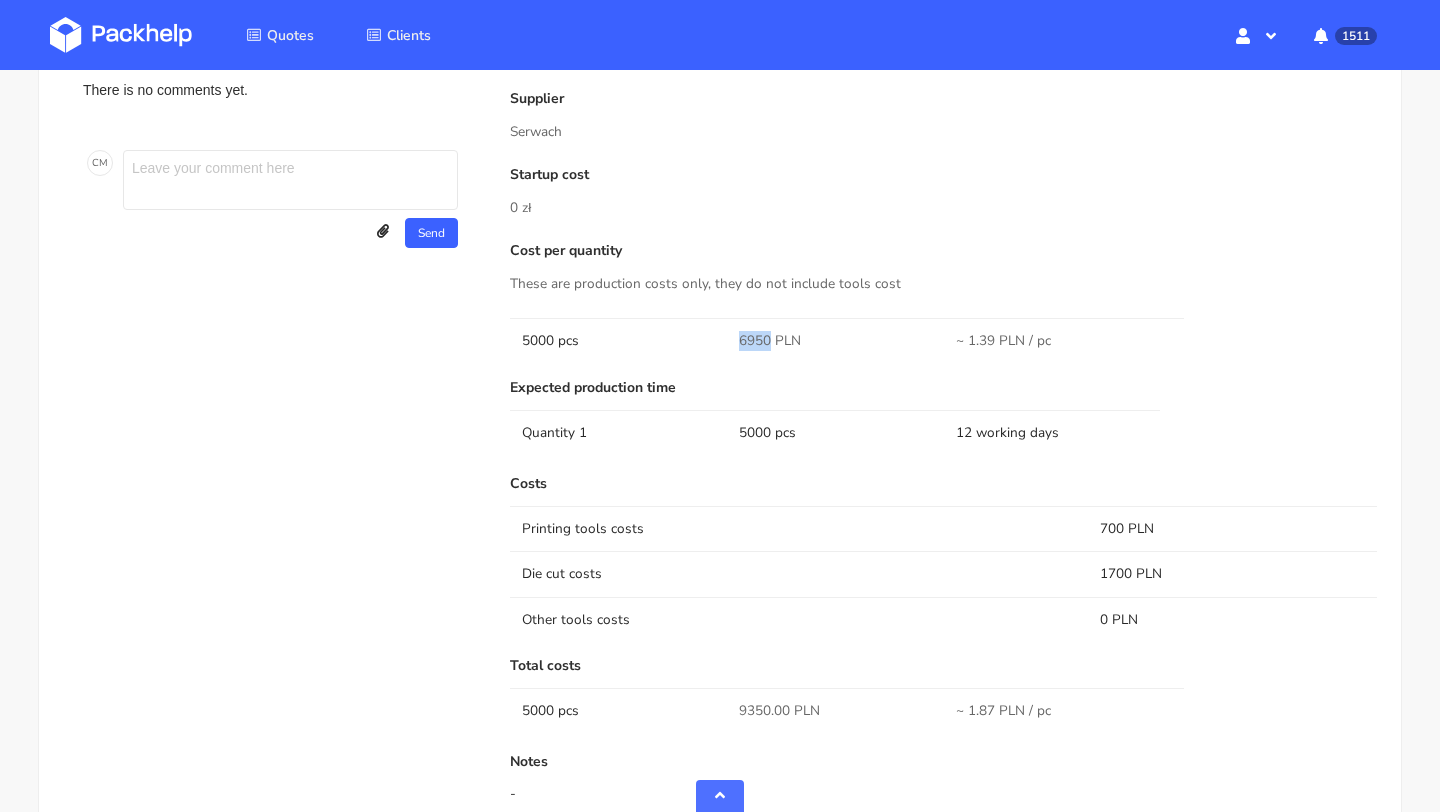 drag, startPoint x: 769, startPoint y: 335, endPoint x: 732, endPoint y: 335, distance: 37 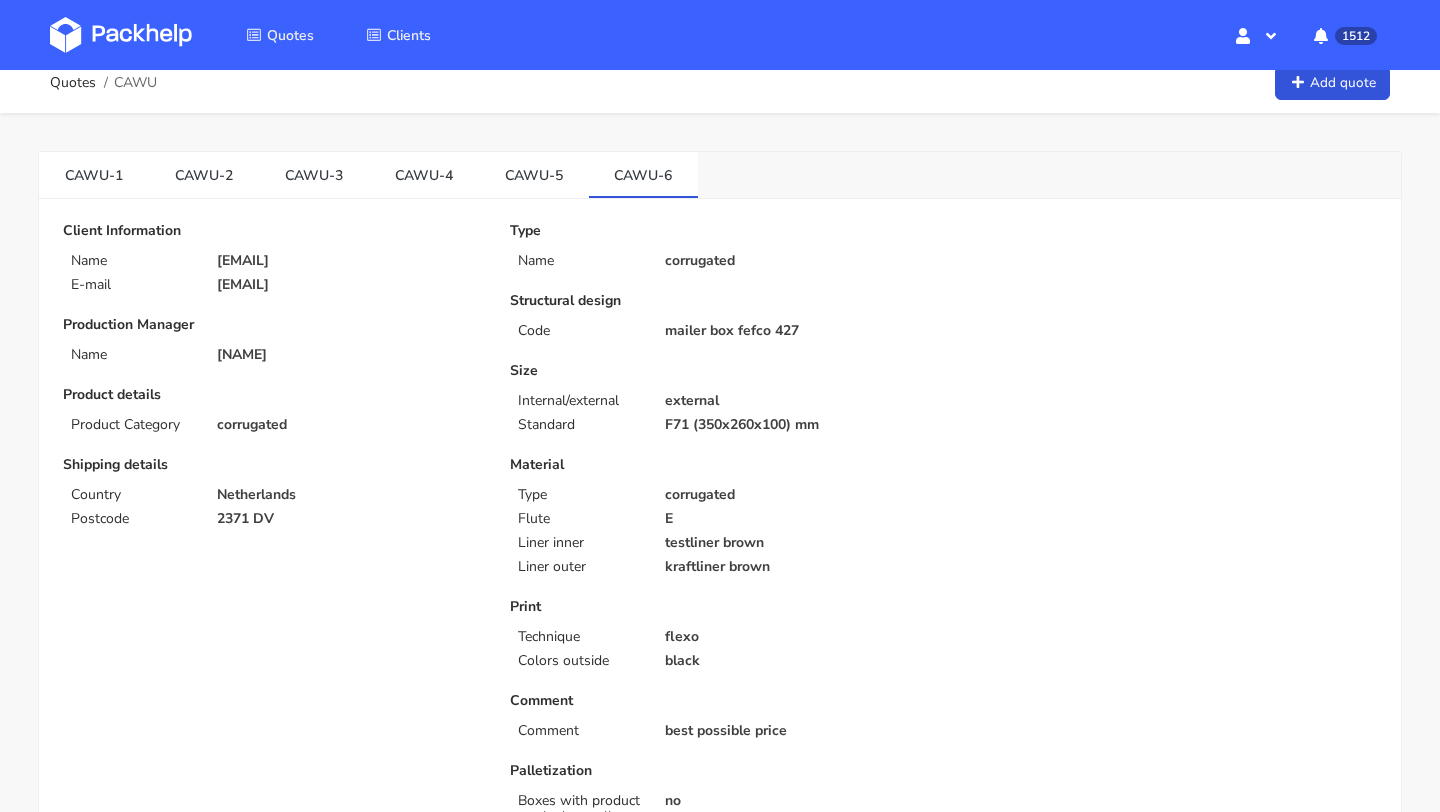 scroll, scrollTop: 0, scrollLeft: 0, axis: both 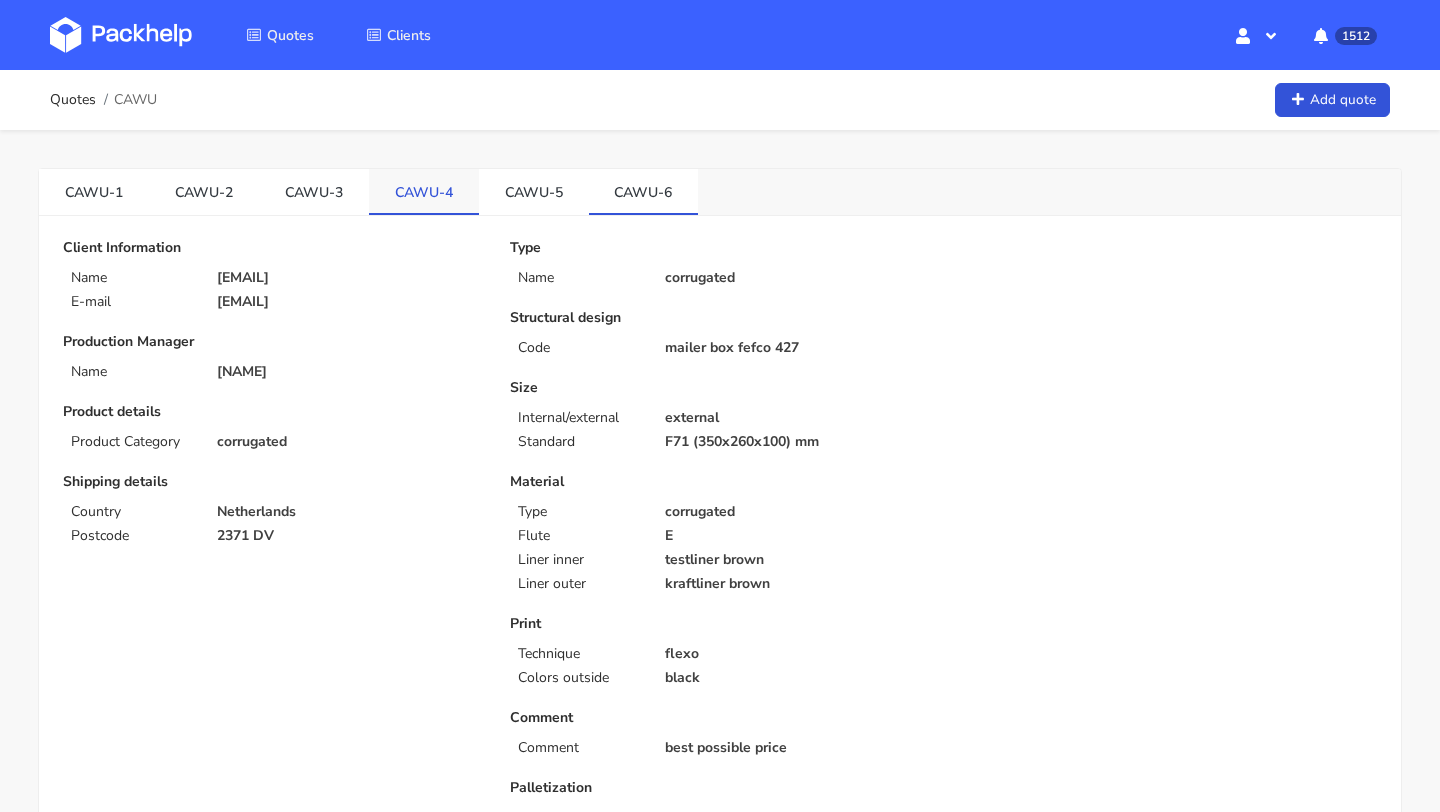 click on "CAWU-4" at bounding box center (424, 191) 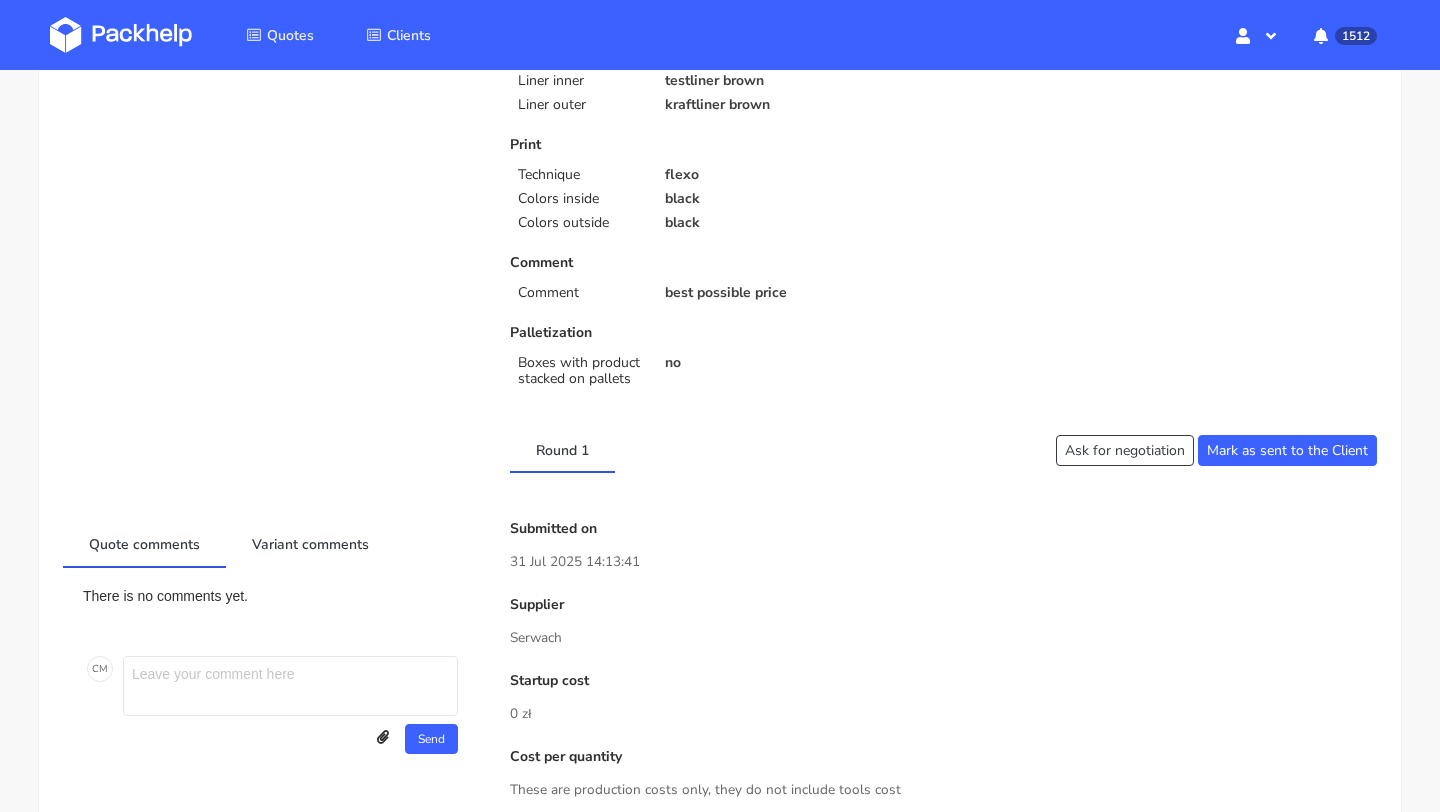 scroll, scrollTop: 0, scrollLeft: 0, axis: both 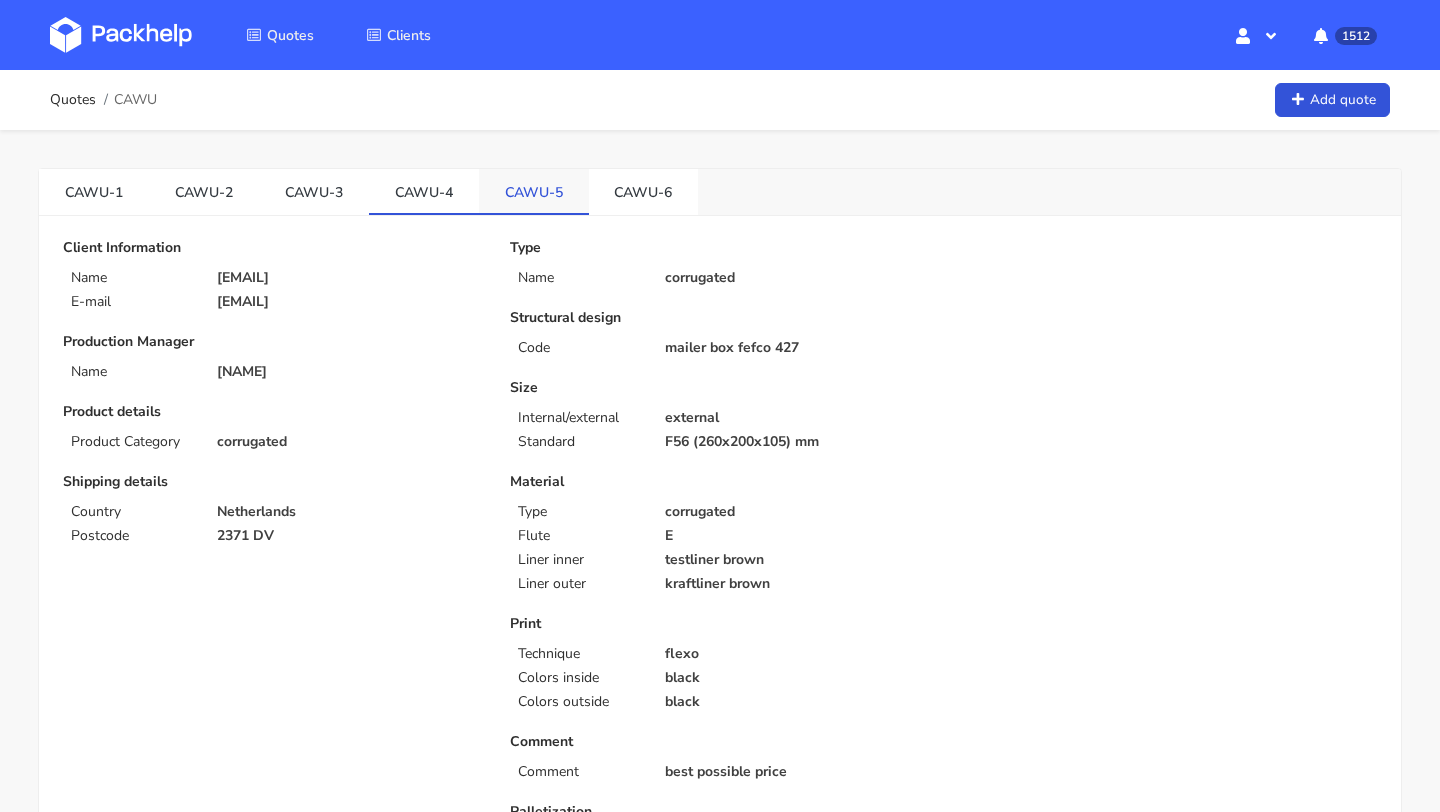 click on "CAWU-5" at bounding box center (534, 191) 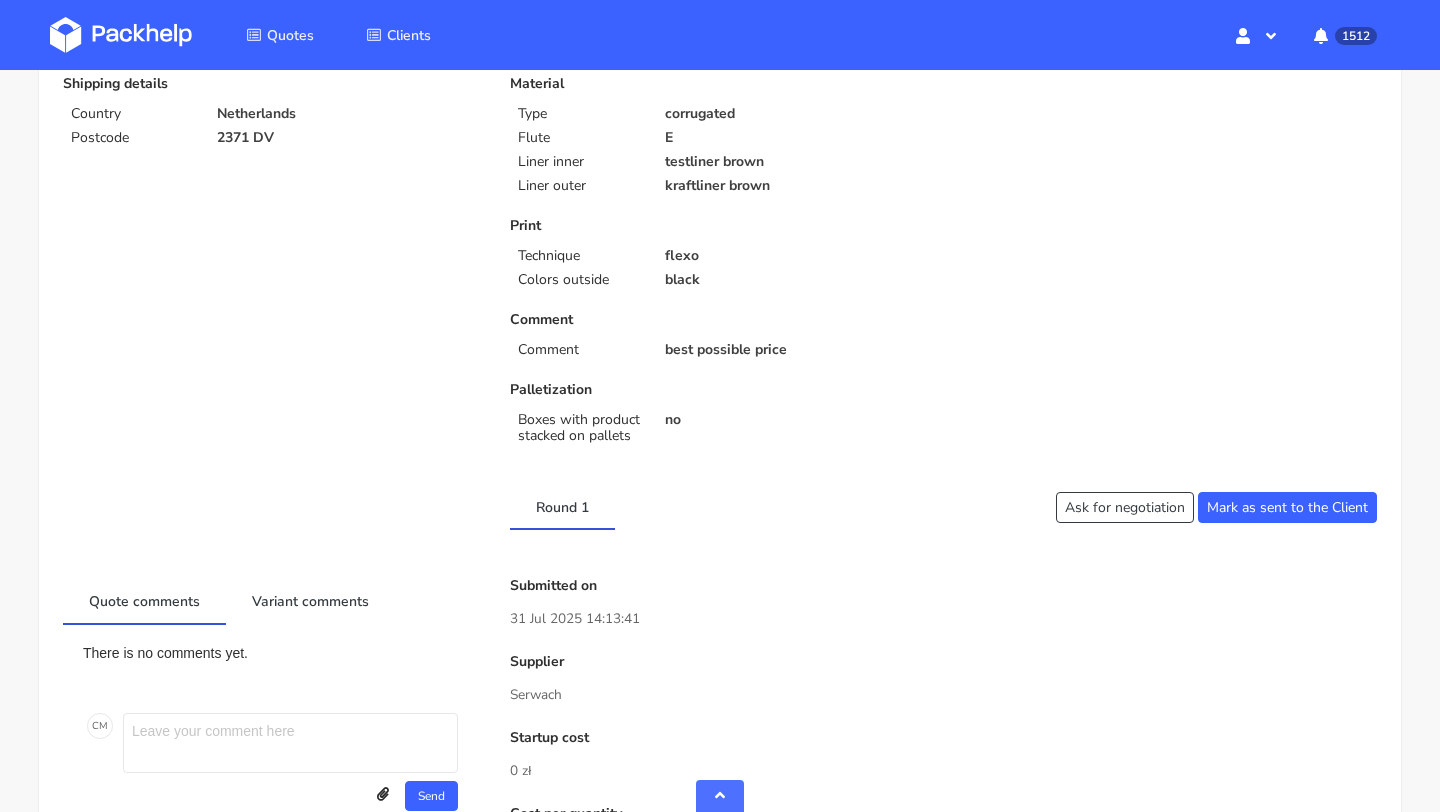 scroll, scrollTop: 0, scrollLeft: 0, axis: both 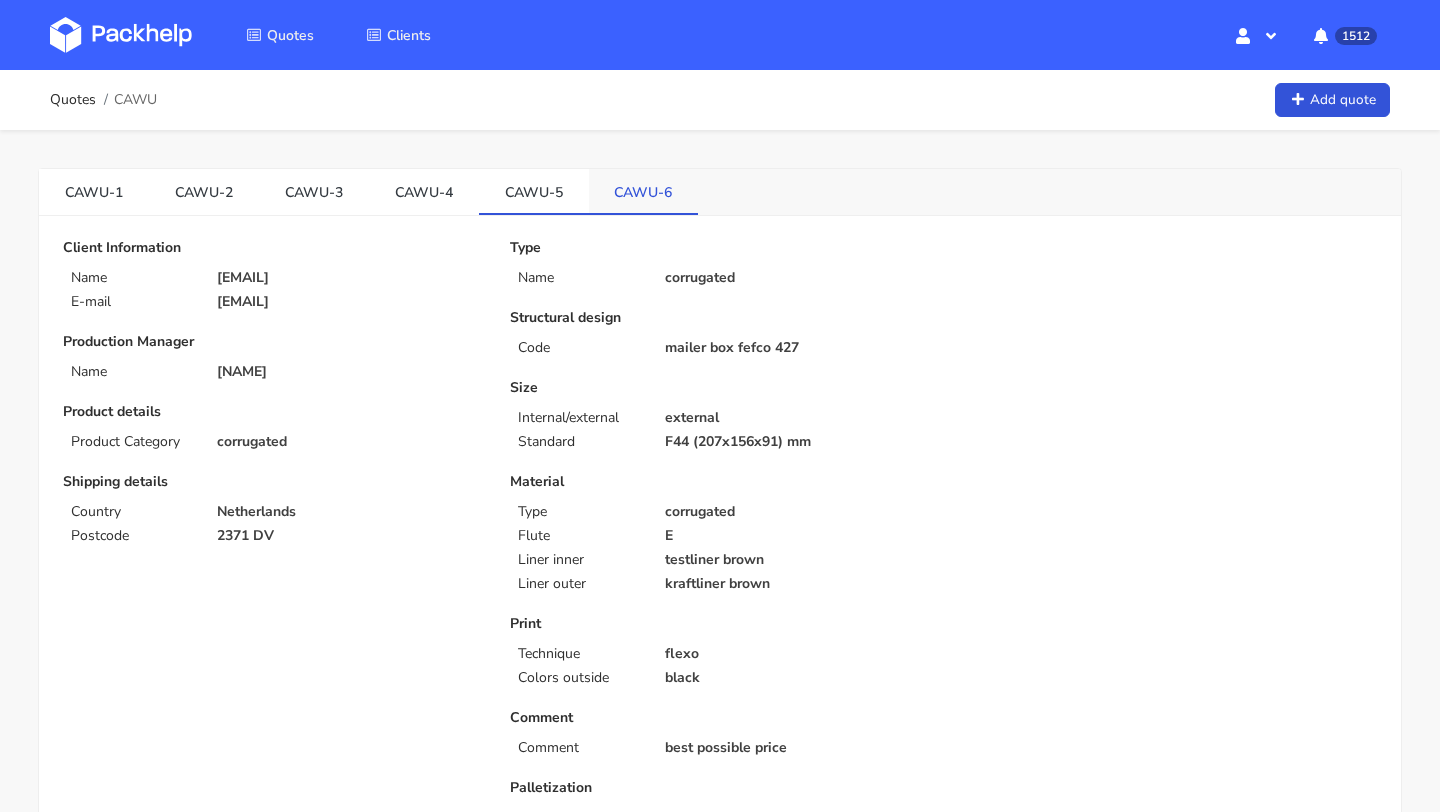 click on "CAWU-6" at bounding box center (644, 191) 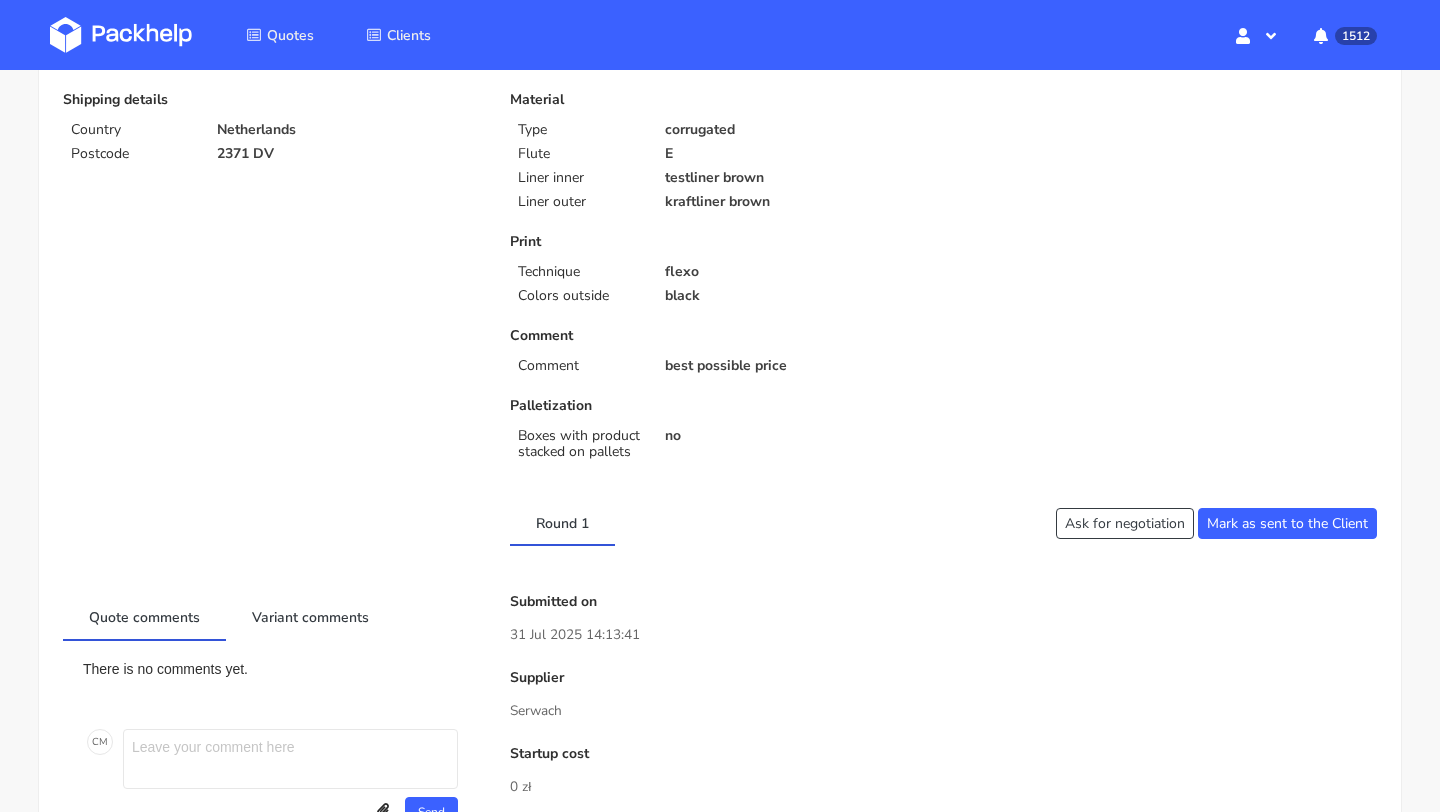 scroll, scrollTop: 0, scrollLeft: 0, axis: both 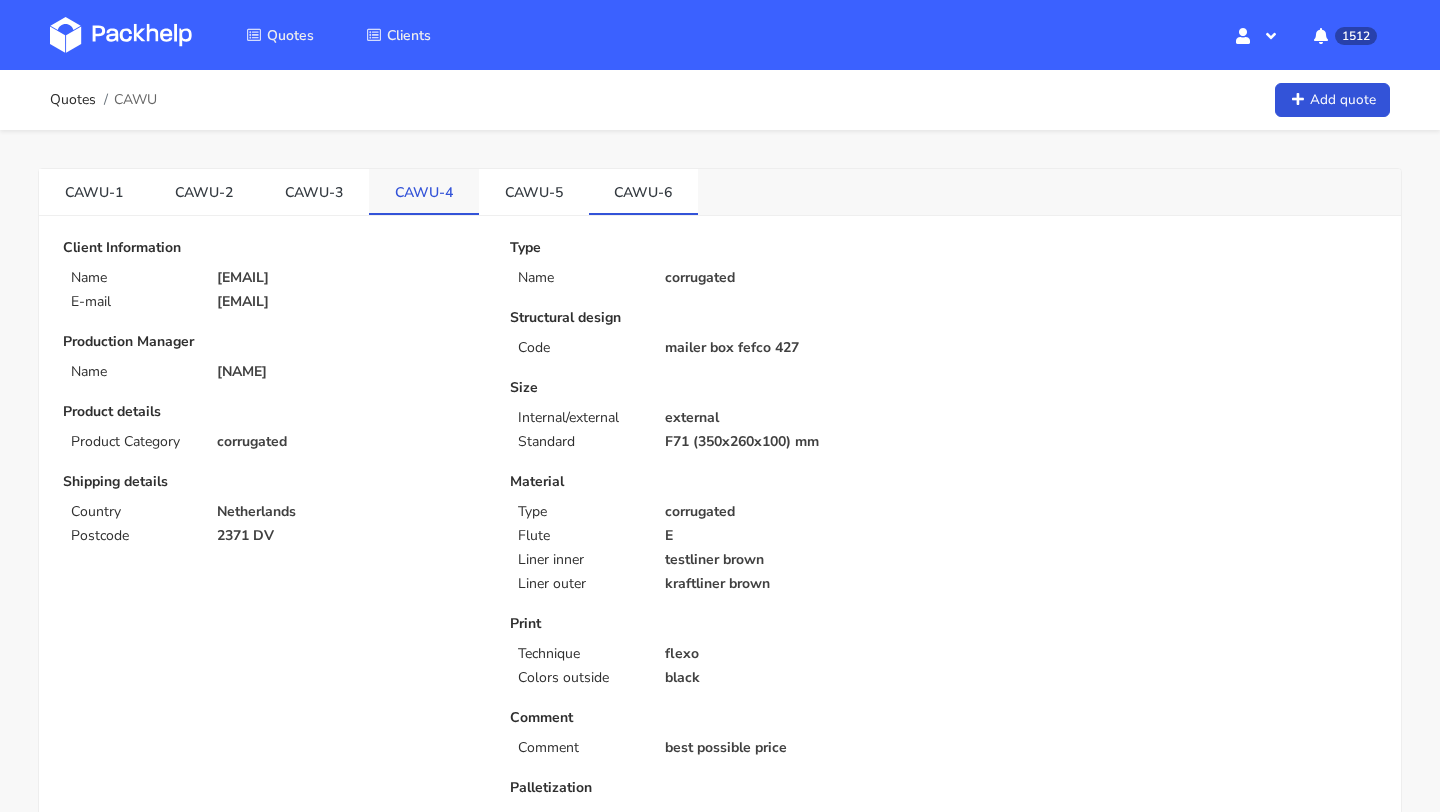 click on "CAWU-4" at bounding box center (424, 191) 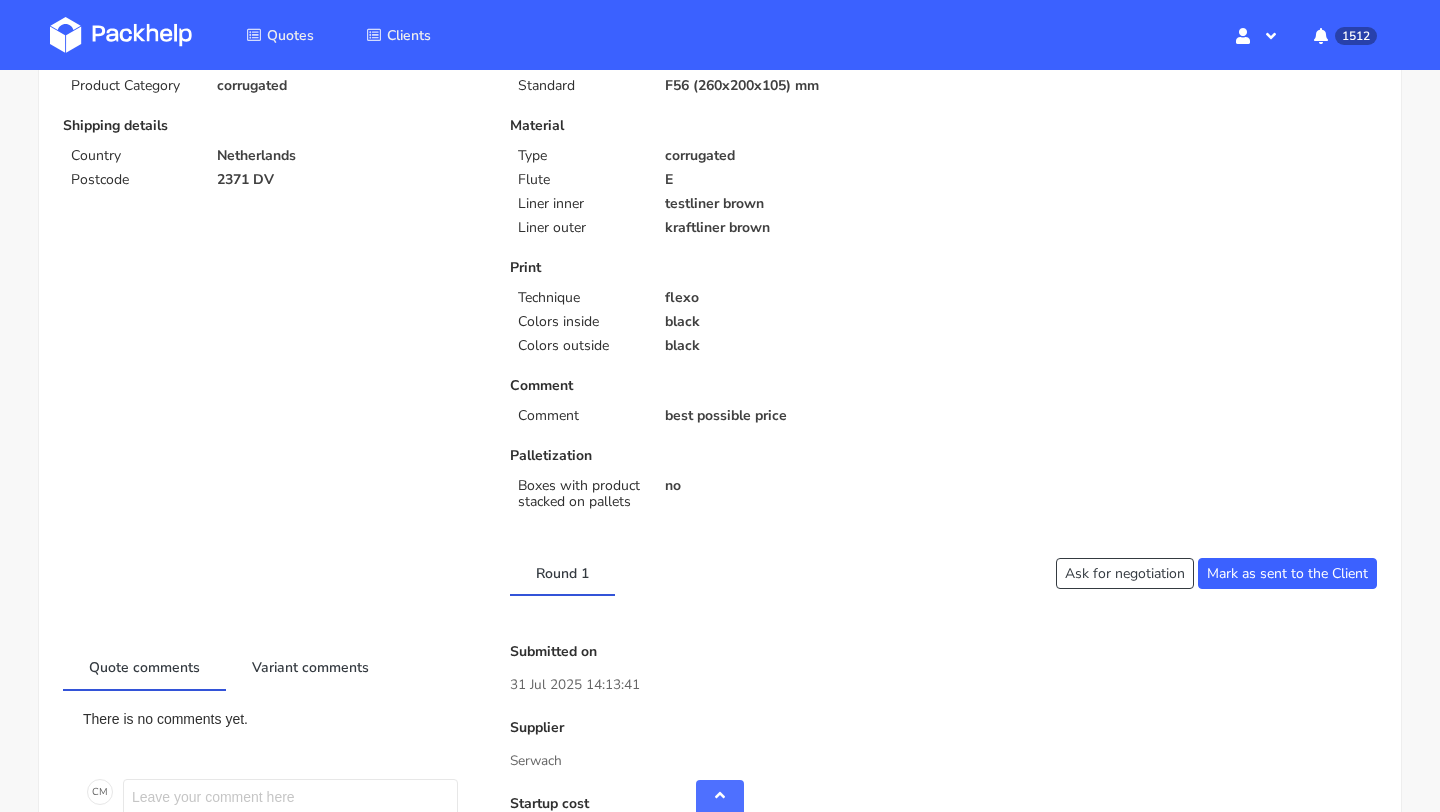scroll, scrollTop: 0, scrollLeft: 0, axis: both 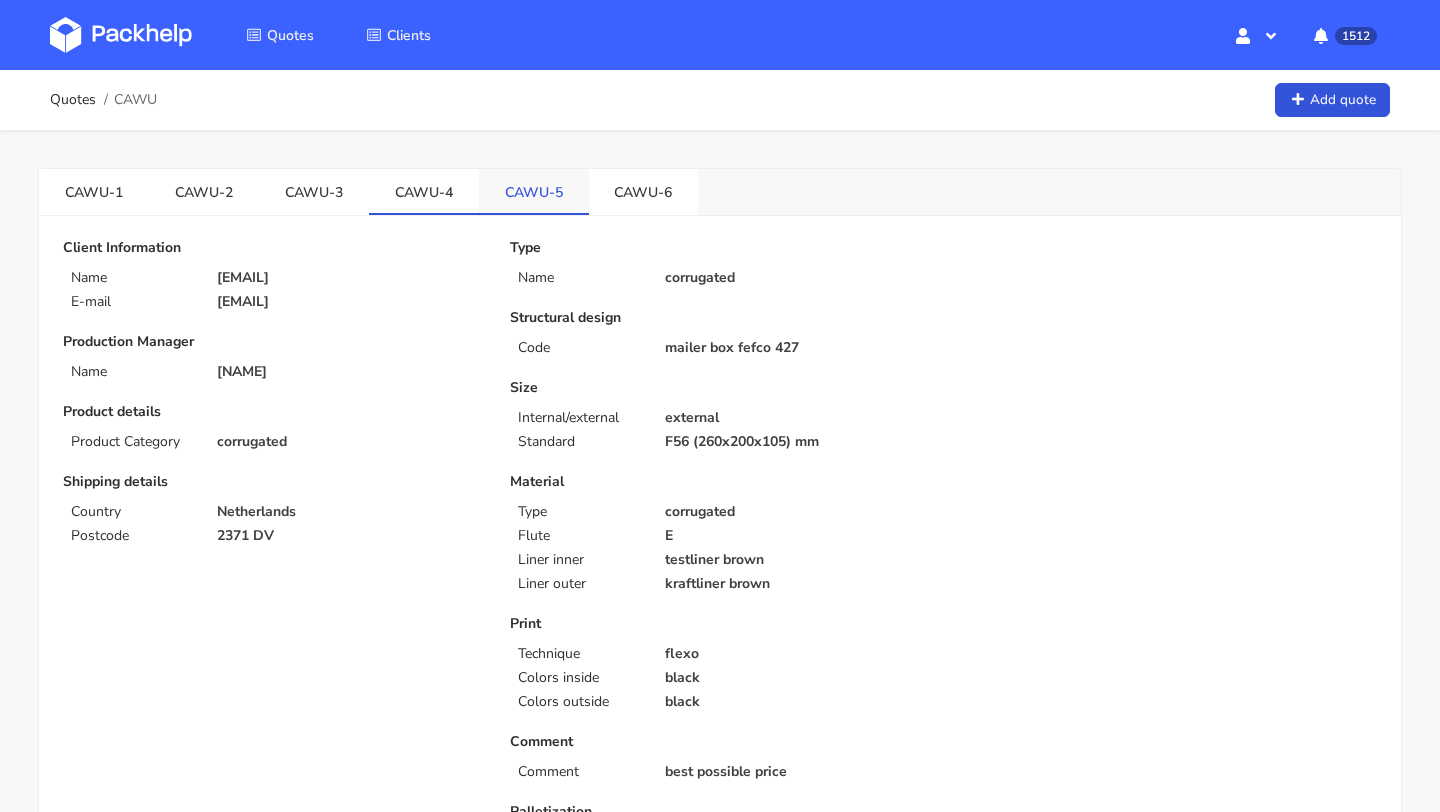 click on "CAWU-5" at bounding box center (534, 191) 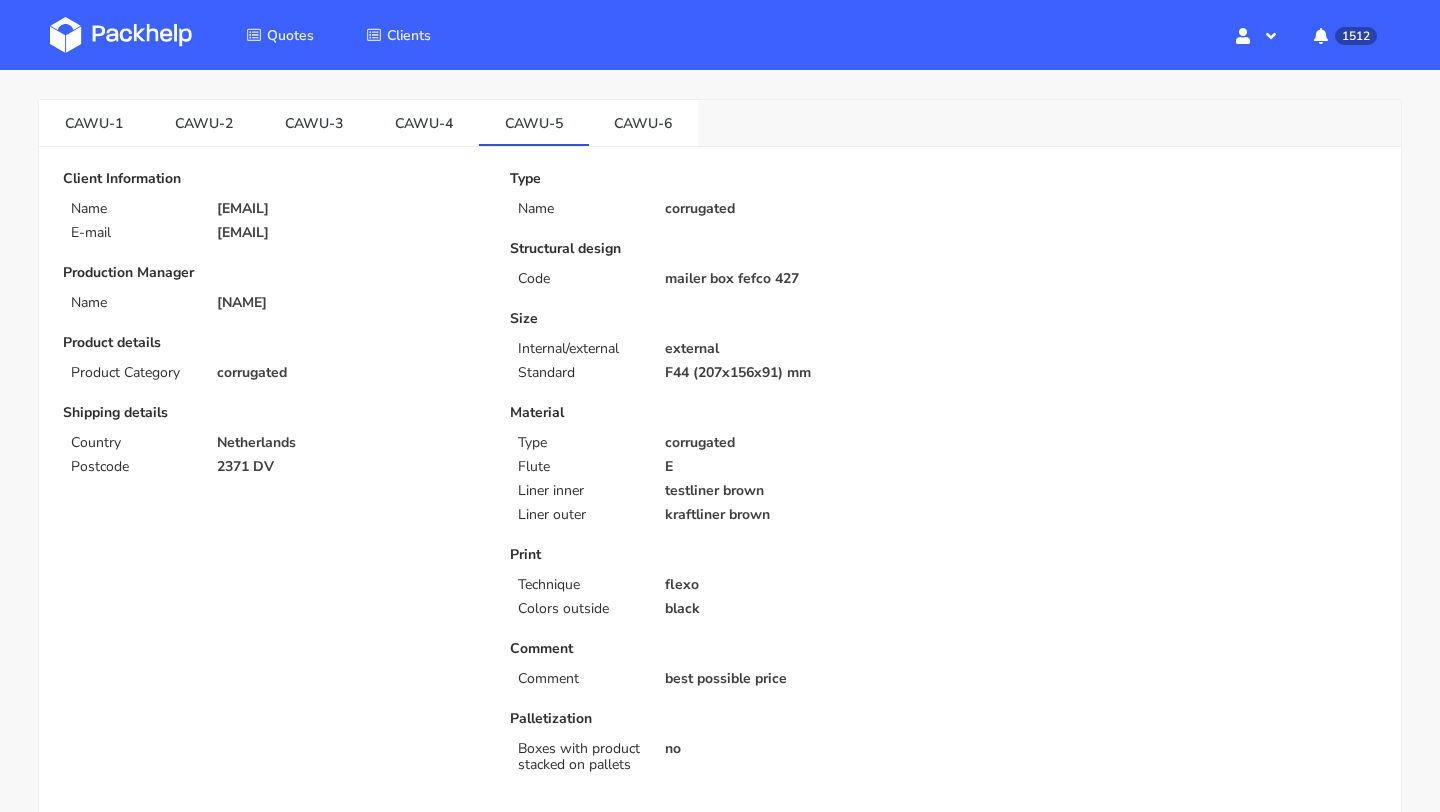 scroll, scrollTop: 0, scrollLeft: 0, axis: both 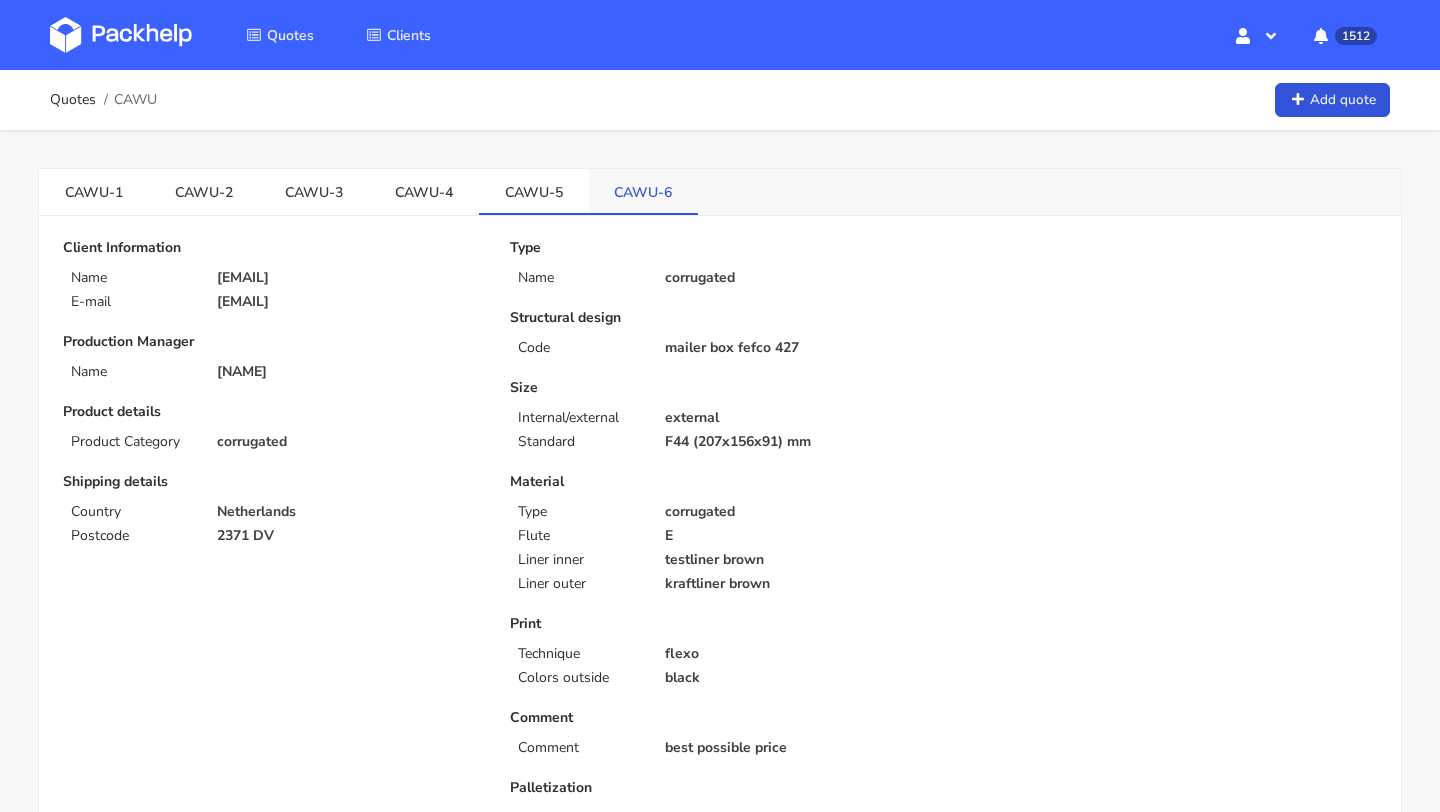 click on "CAWU-6" at bounding box center [644, 191] 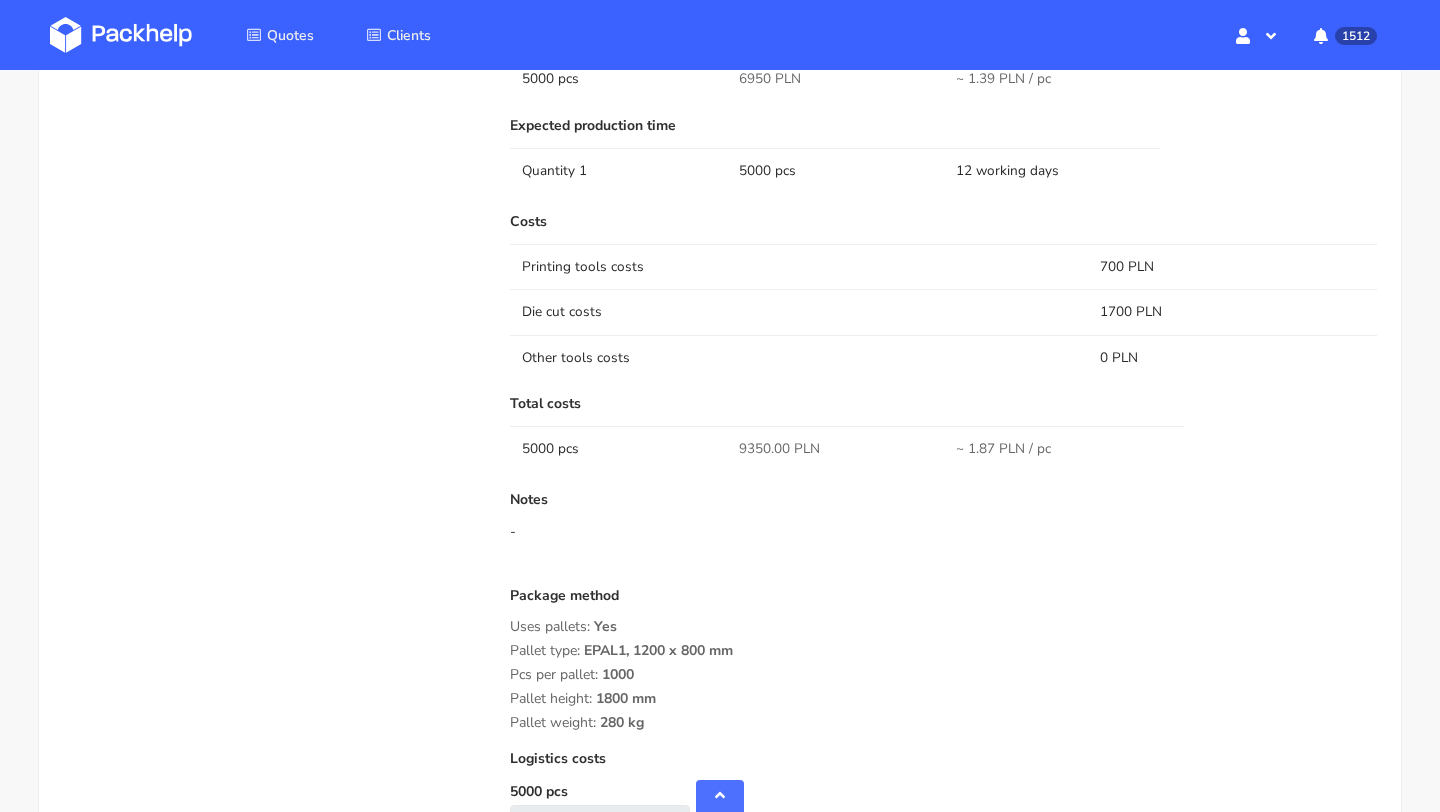 scroll, scrollTop: 1224, scrollLeft: 0, axis: vertical 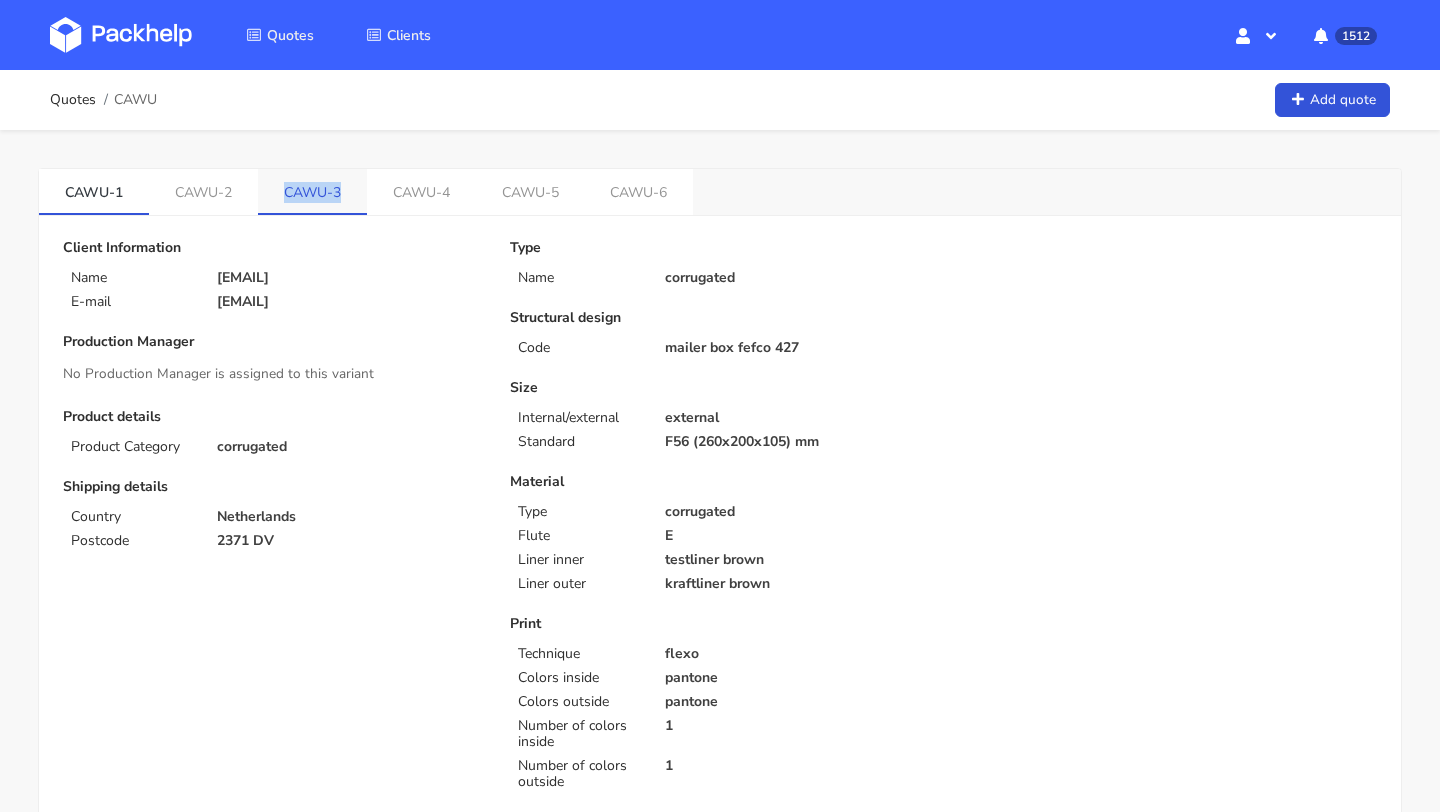 drag, startPoint x: 272, startPoint y: 196, endPoint x: 337, endPoint y: 196, distance: 65 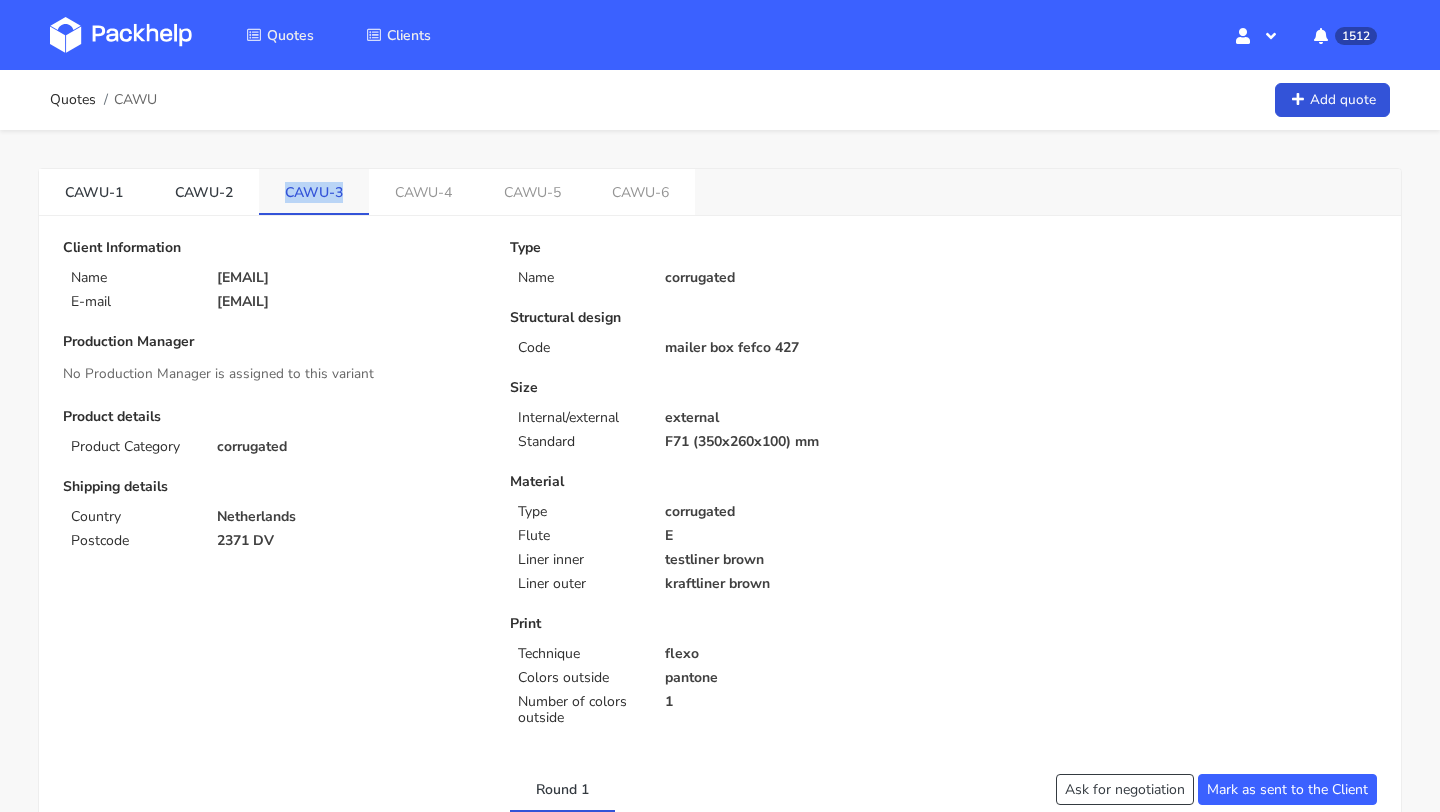 copy on "CAWU-3" 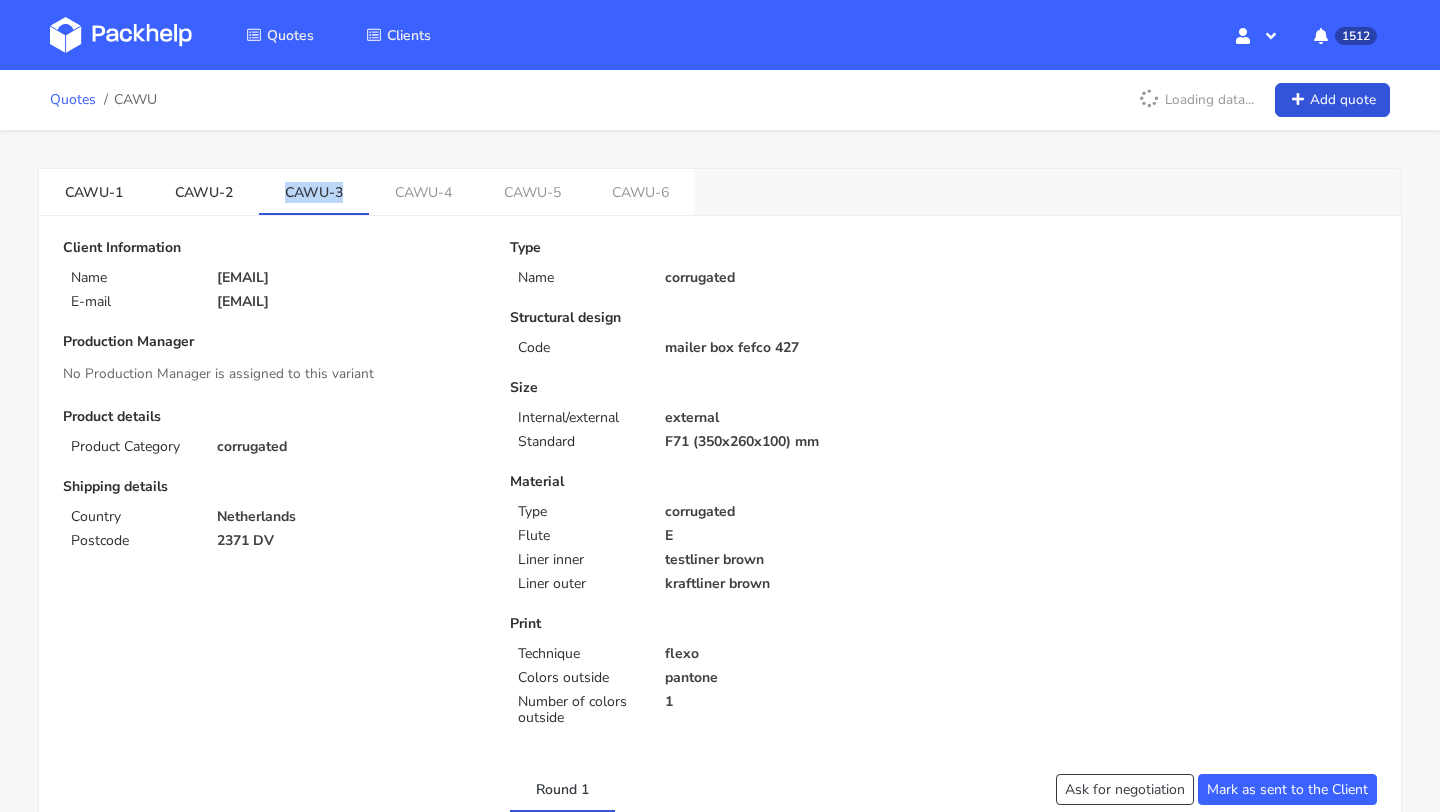 click on "Quotes" at bounding box center [73, 100] 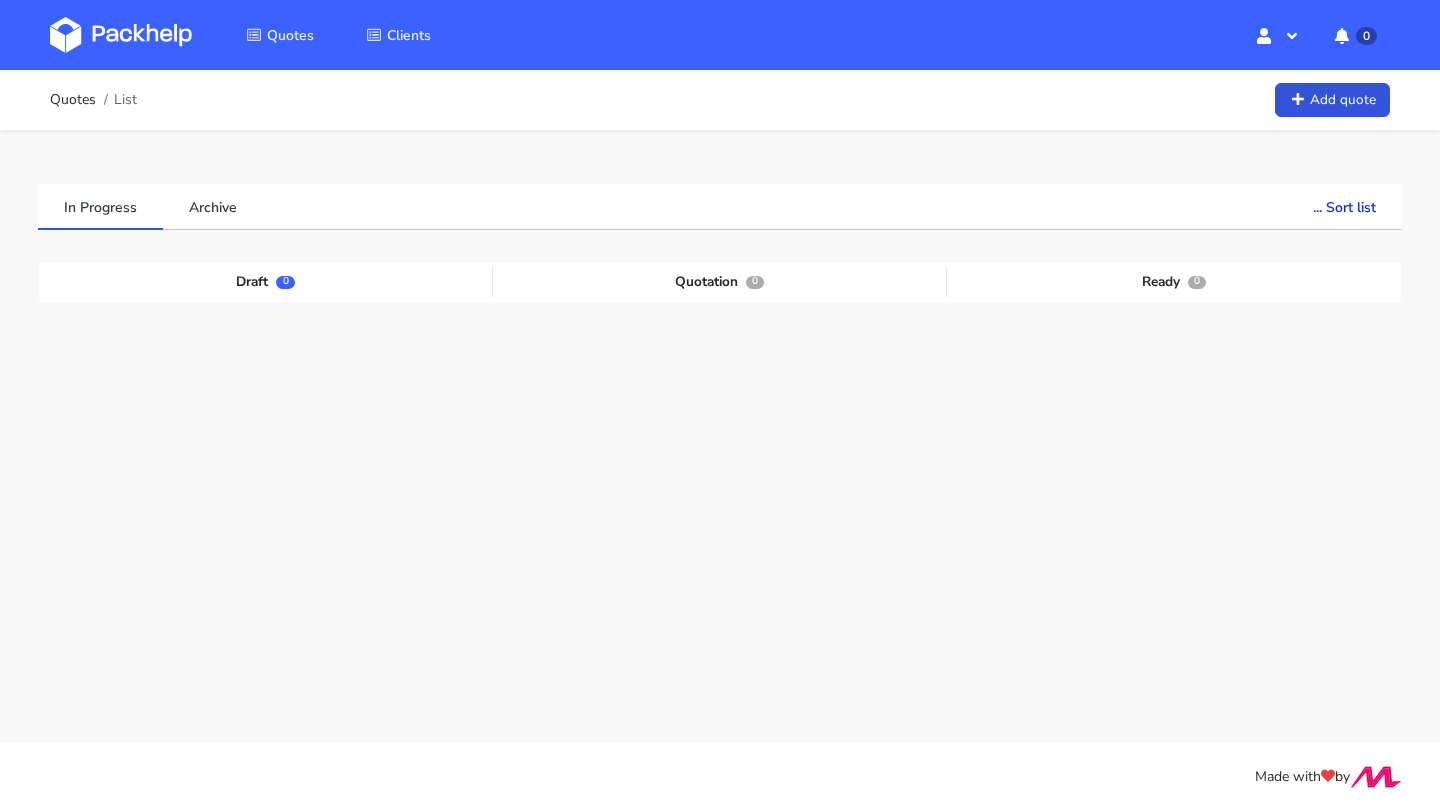 scroll, scrollTop: 0, scrollLeft: 0, axis: both 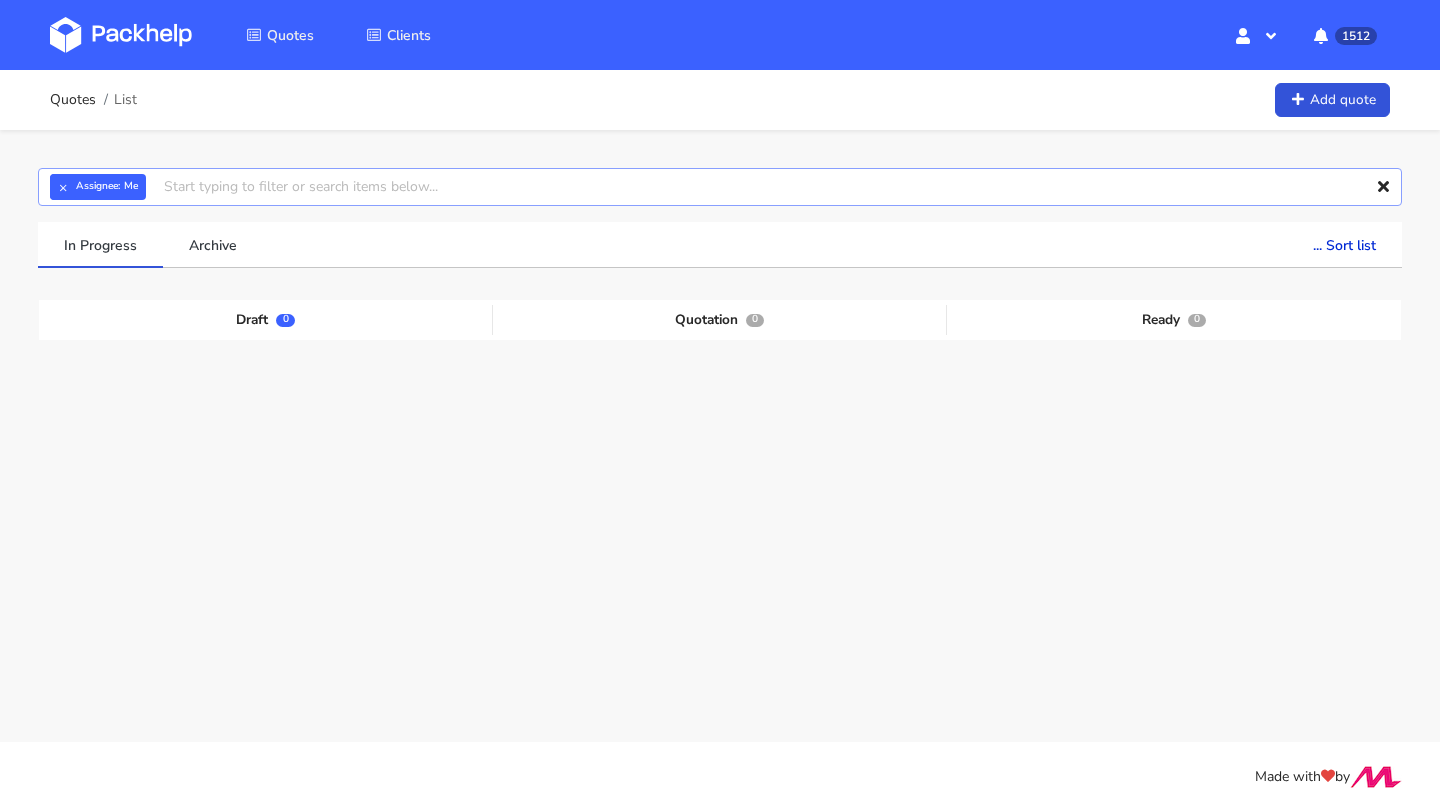 click at bounding box center [720, 187] 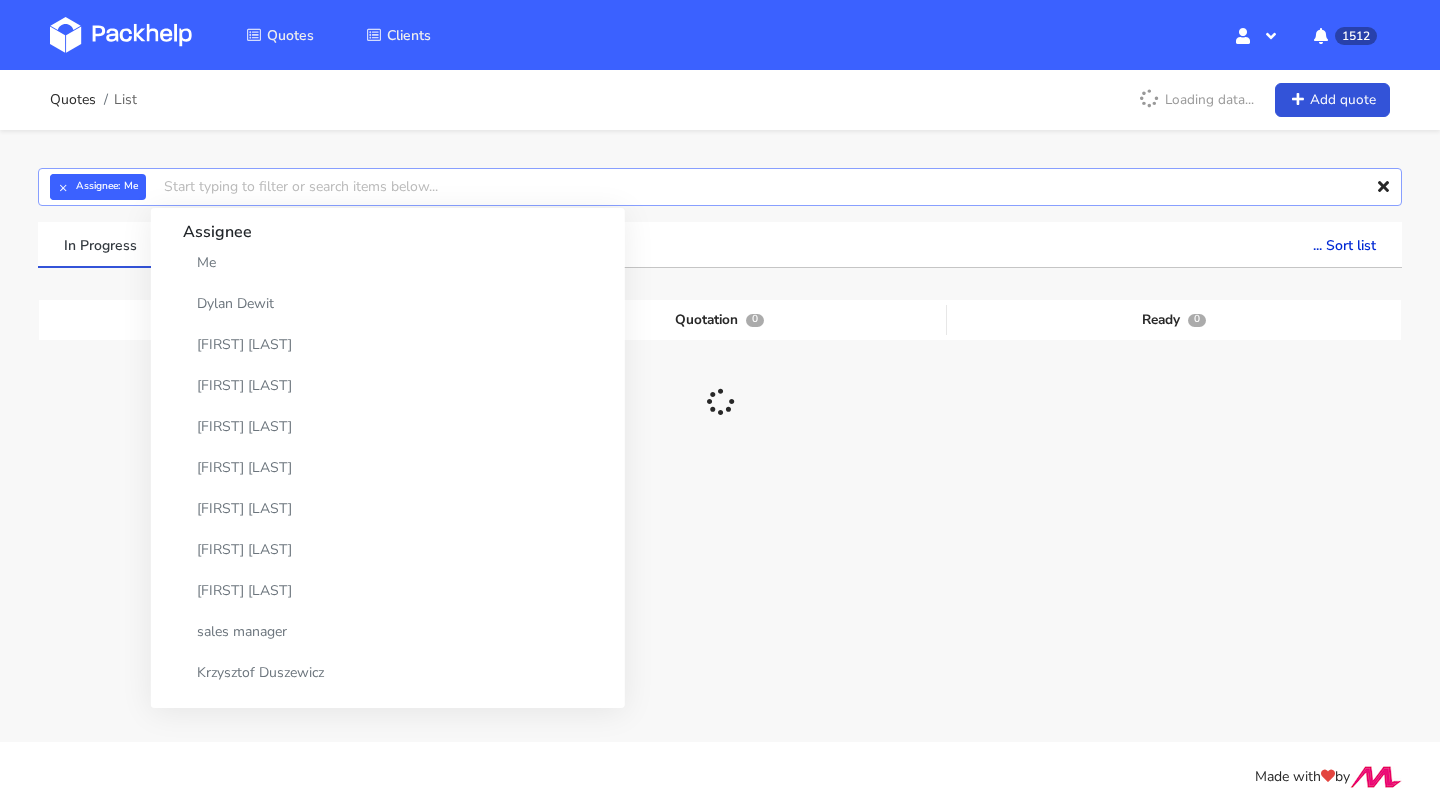 paste on "CAWU-3" 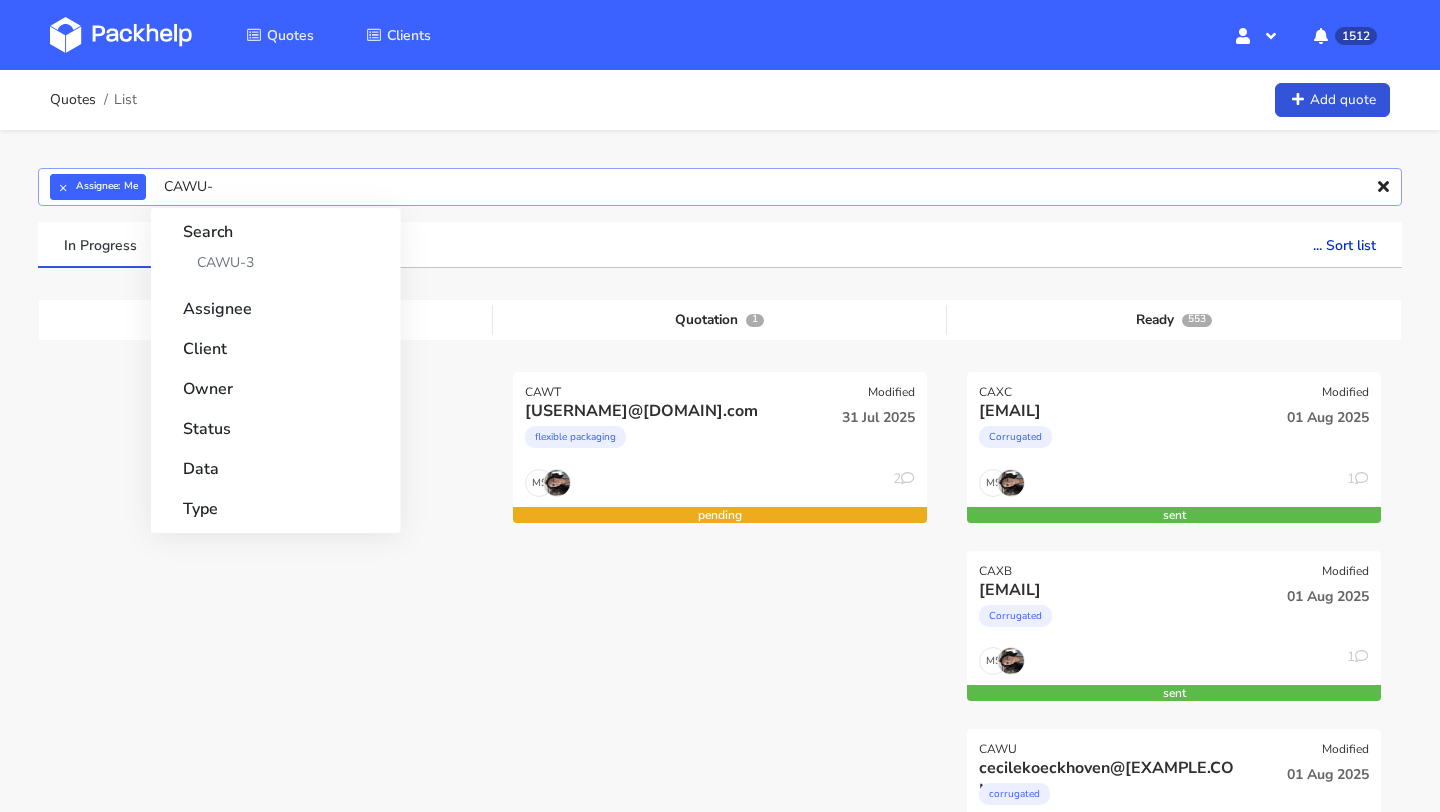 type on "CAWU" 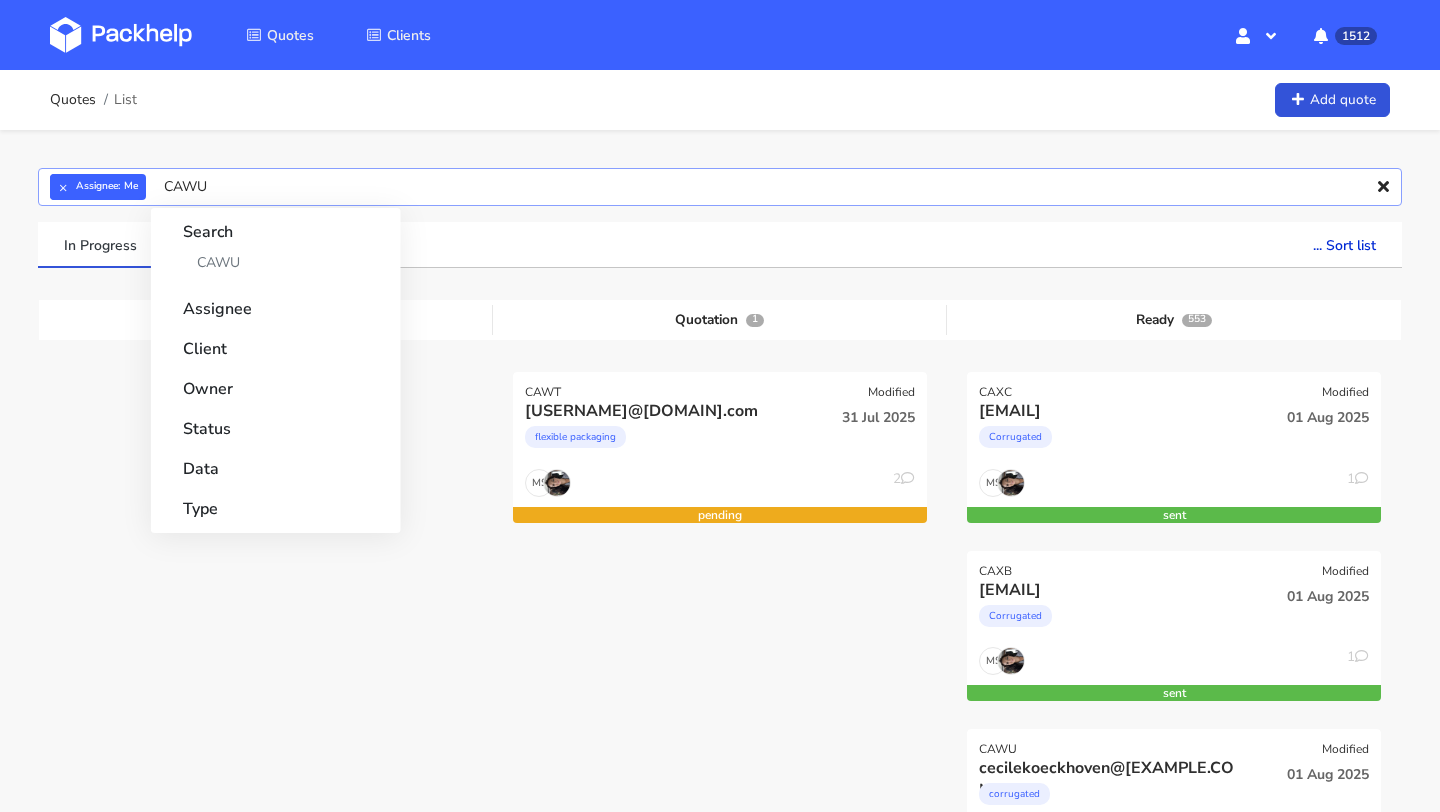 type 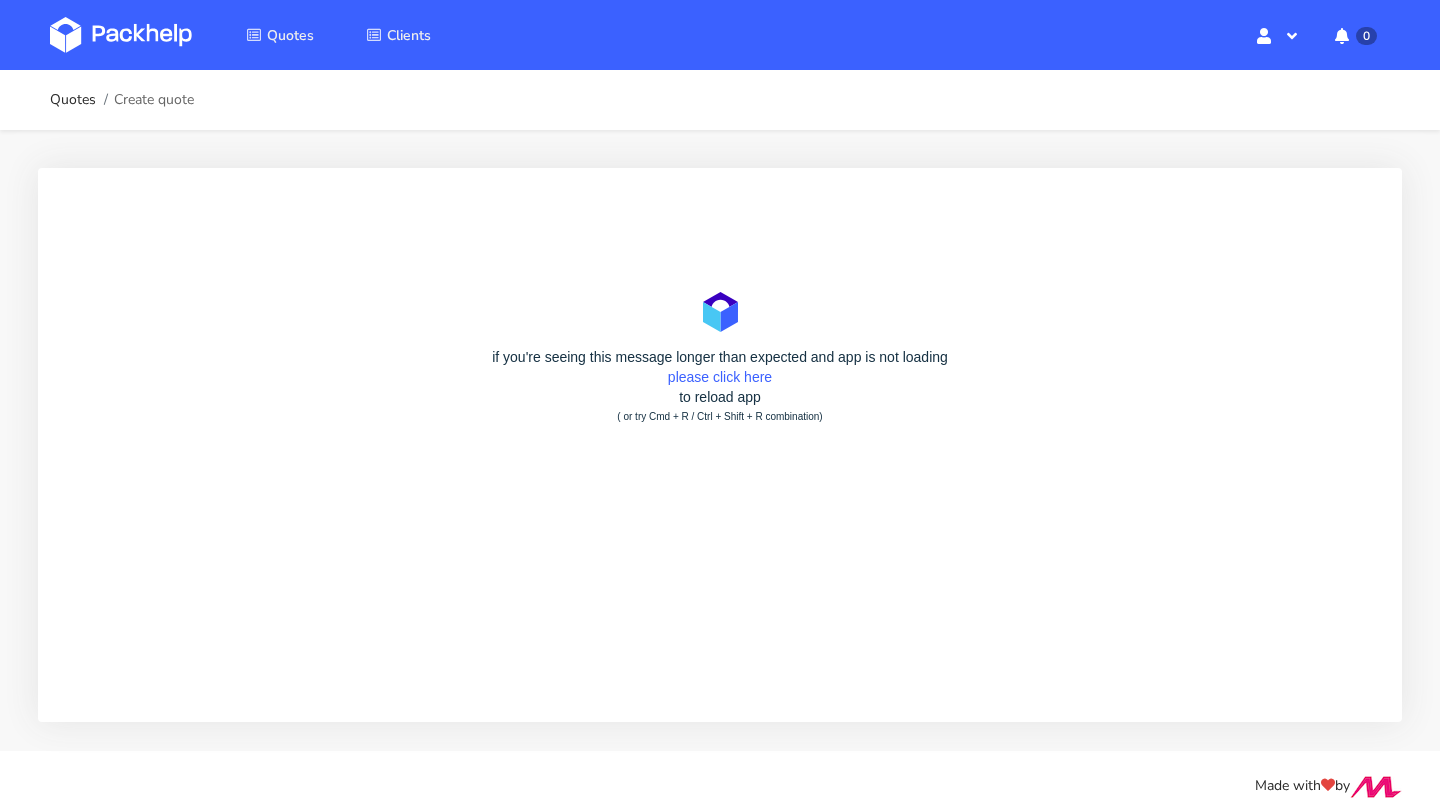 scroll, scrollTop: 0, scrollLeft: 0, axis: both 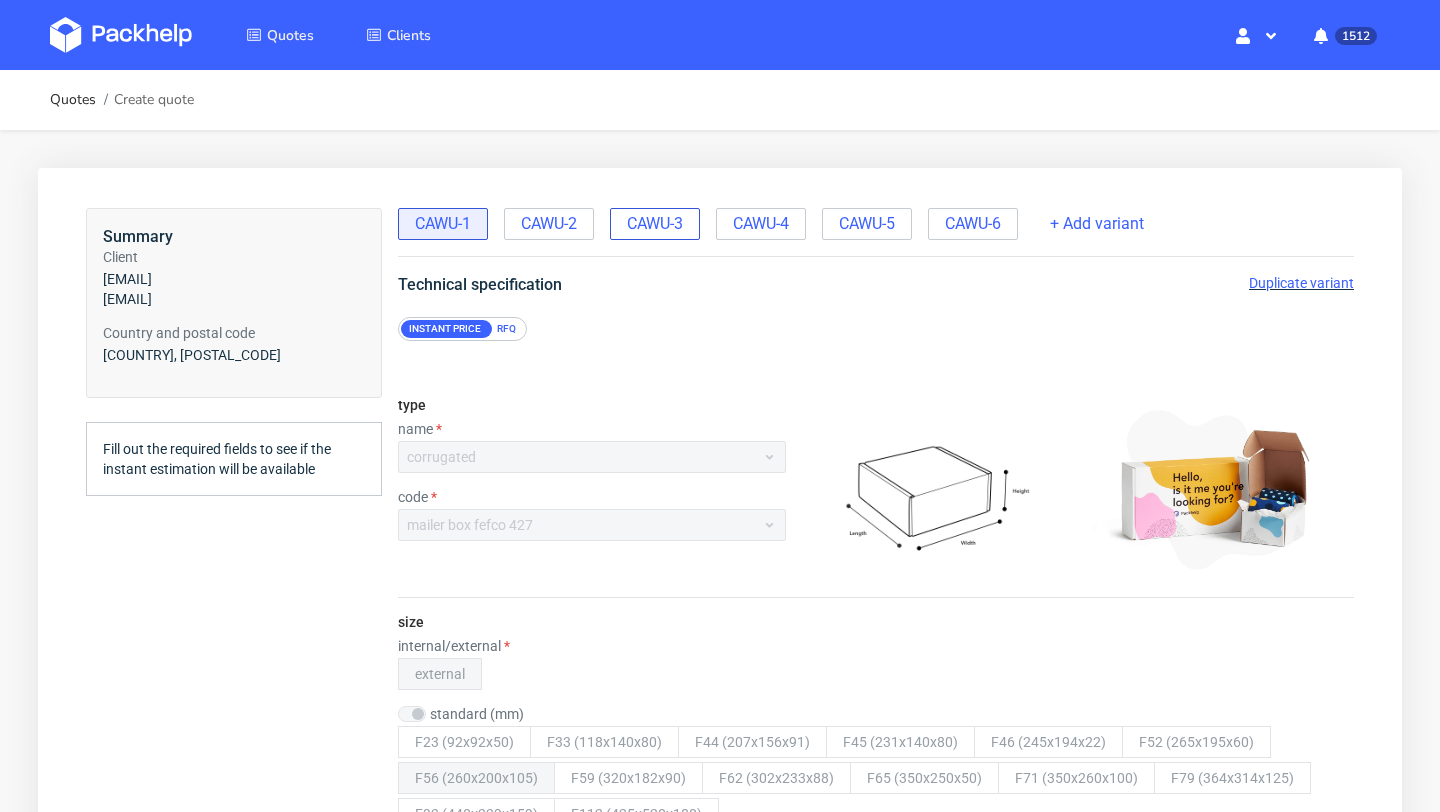 click on "CAWU-3" at bounding box center [655, 224] 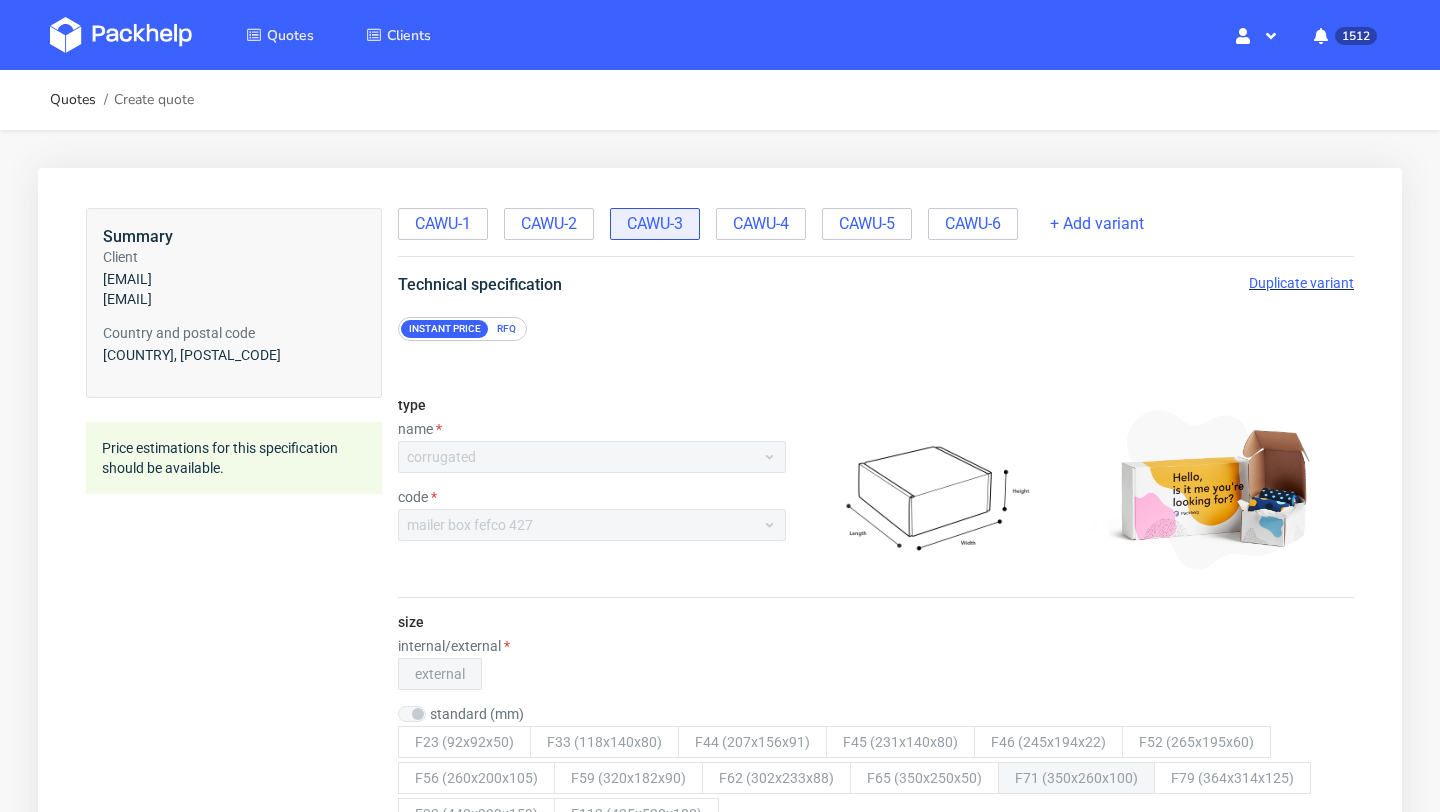 click on "Duplicate variant" at bounding box center [1301, 283] 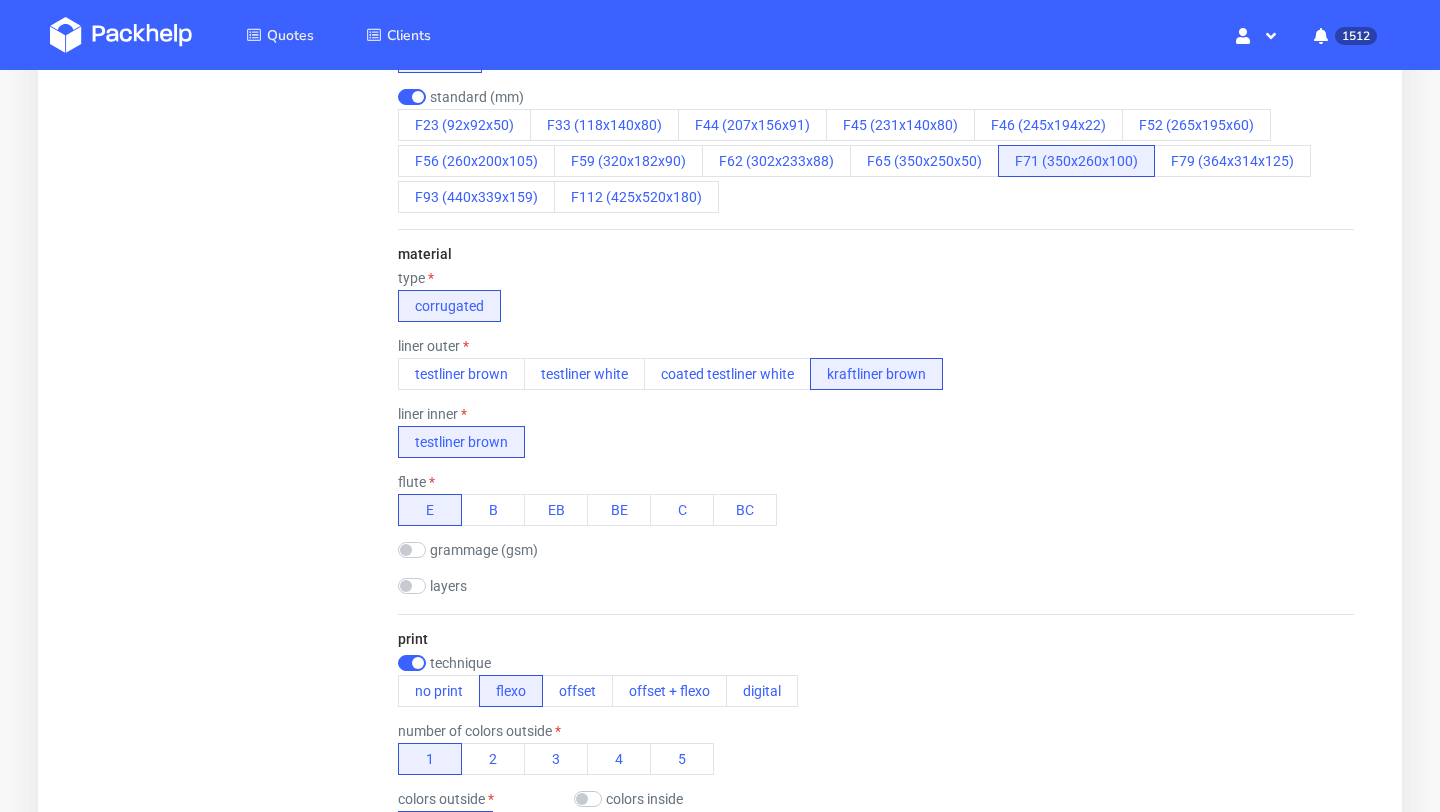 scroll, scrollTop: 1444, scrollLeft: 0, axis: vertical 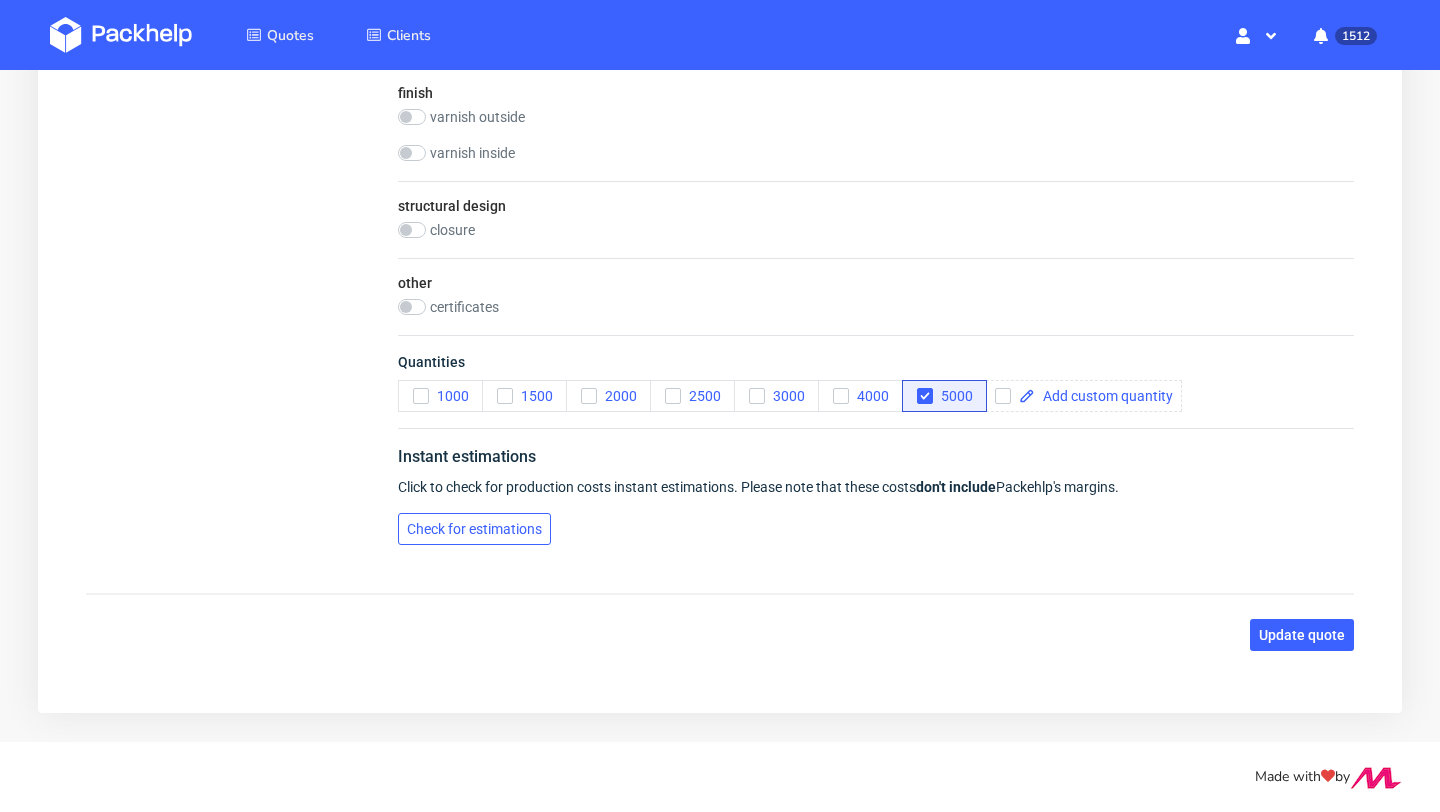 drag, startPoint x: 540, startPoint y: 530, endPoint x: 562, endPoint y: 529, distance: 22.022715 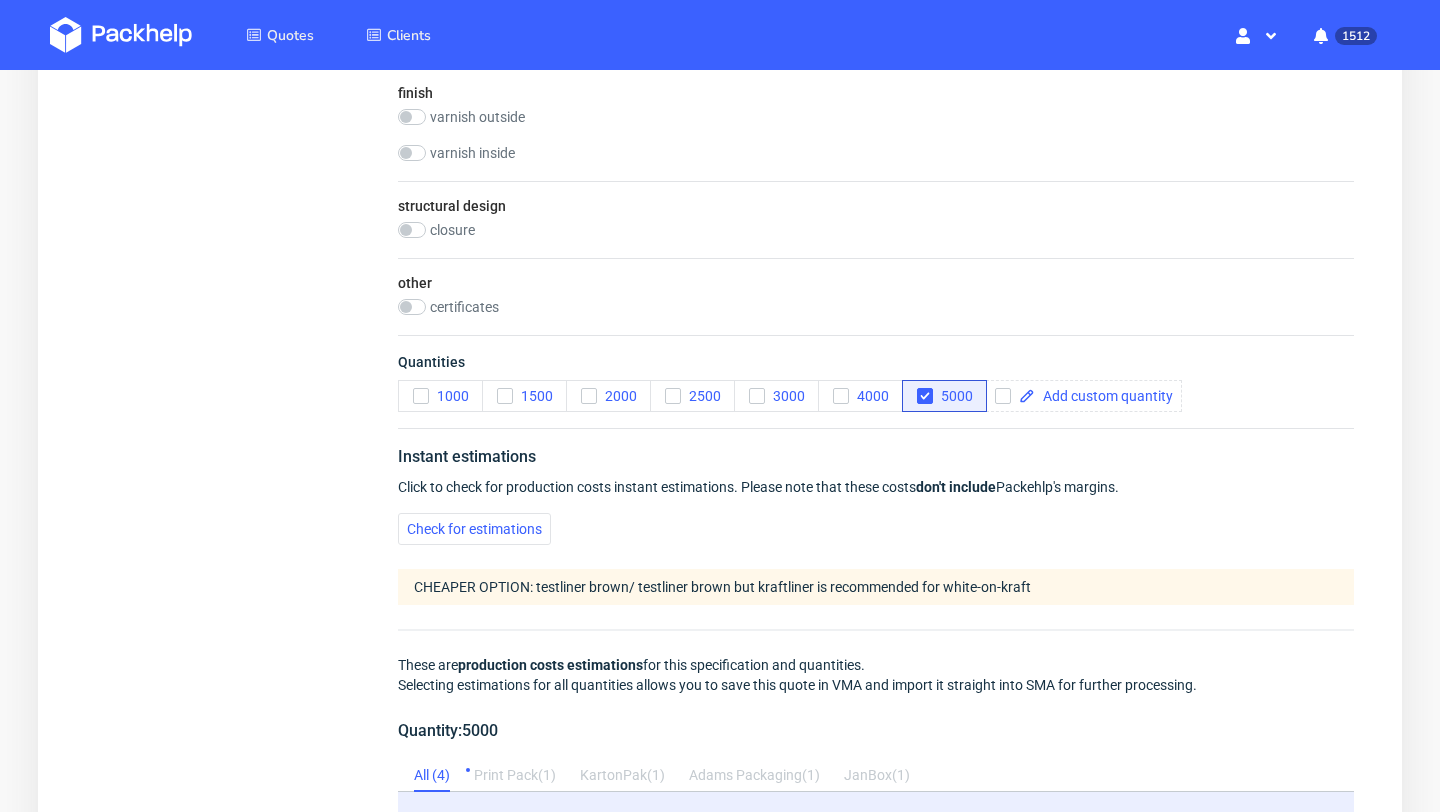 scroll, scrollTop: 1956, scrollLeft: 0, axis: vertical 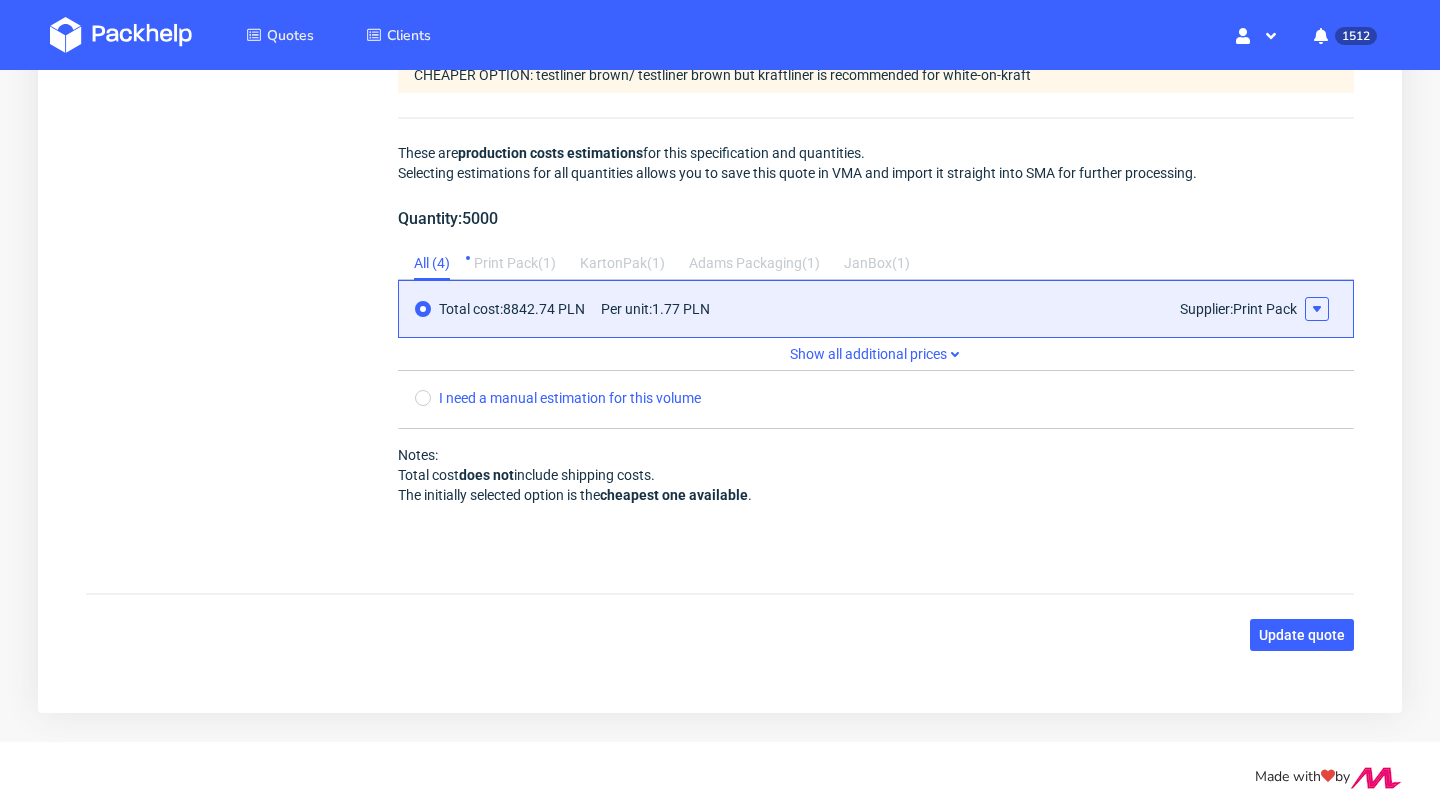 click at bounding box center (1317, 309) 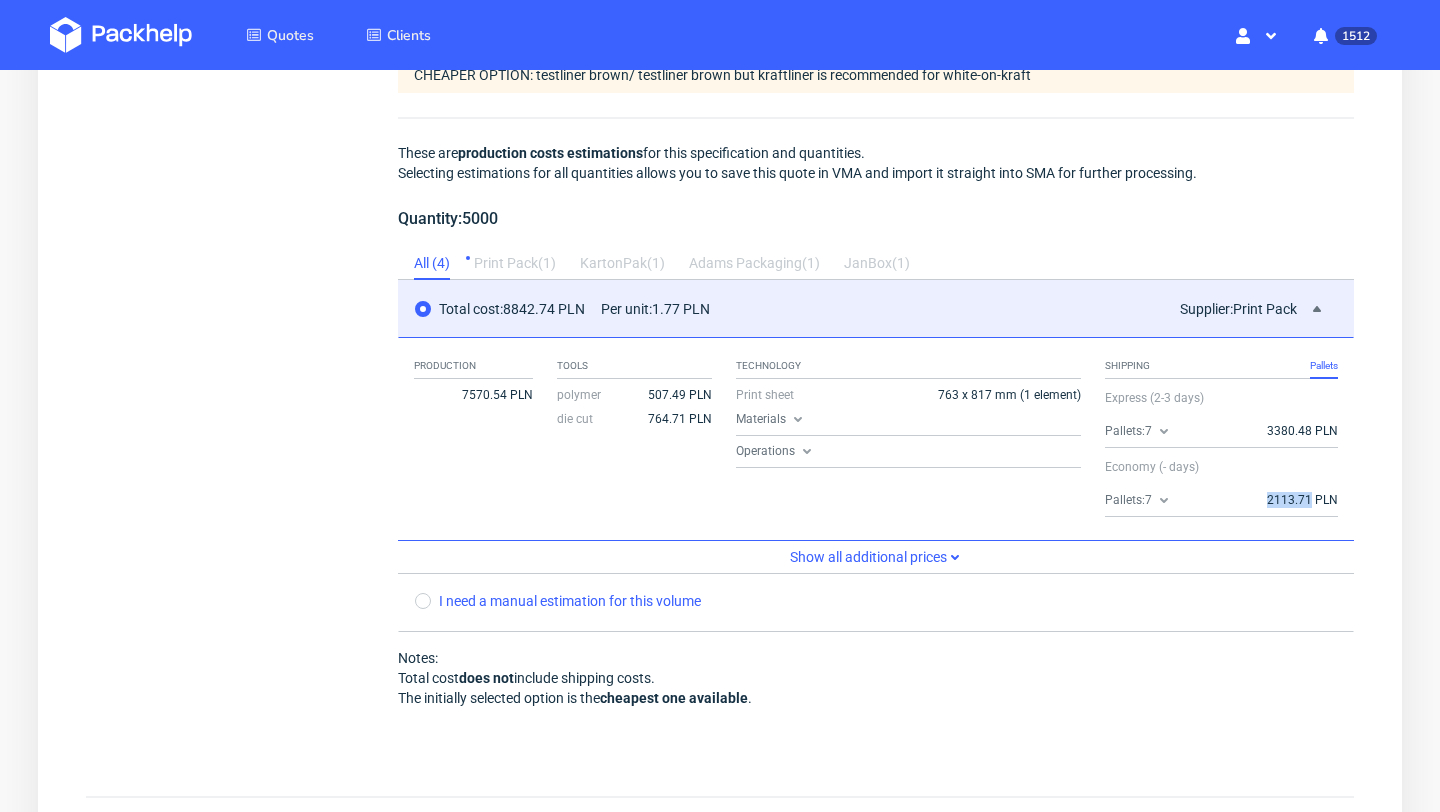 copy on "2113.71" 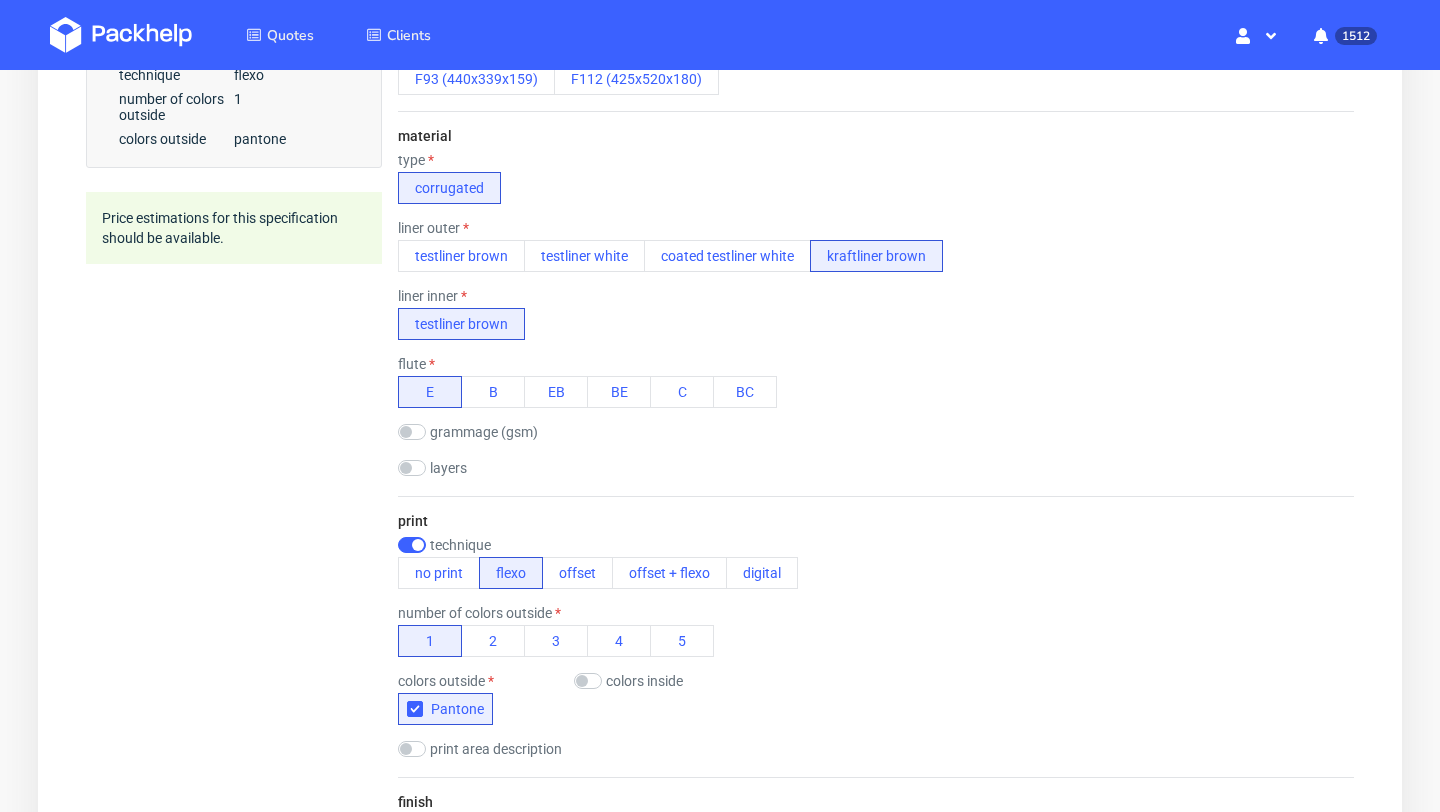 scroll, scrollTop: 0, scrollLeft: 0, axis: both 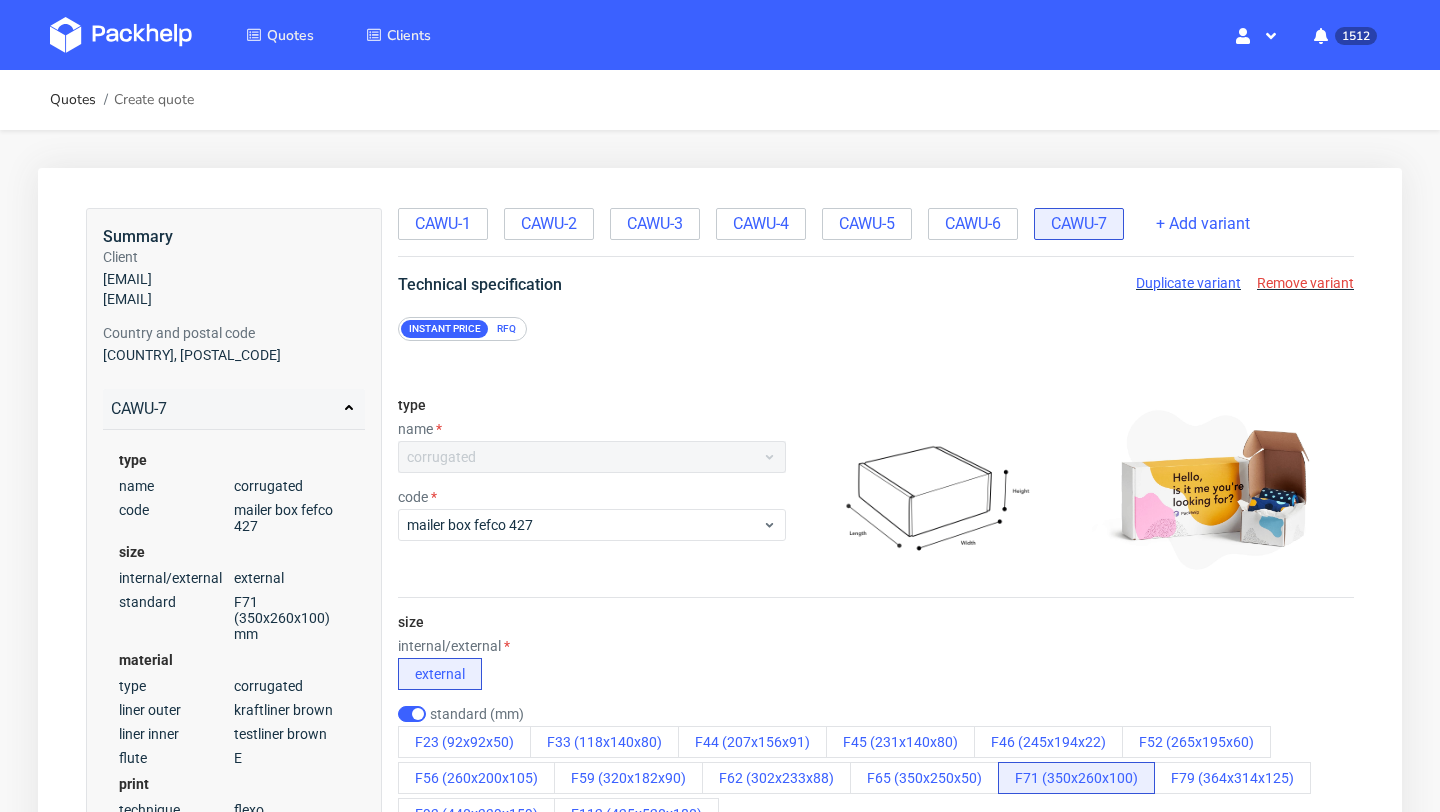 click on "Remove variant" at bounding box center [1305, 283] 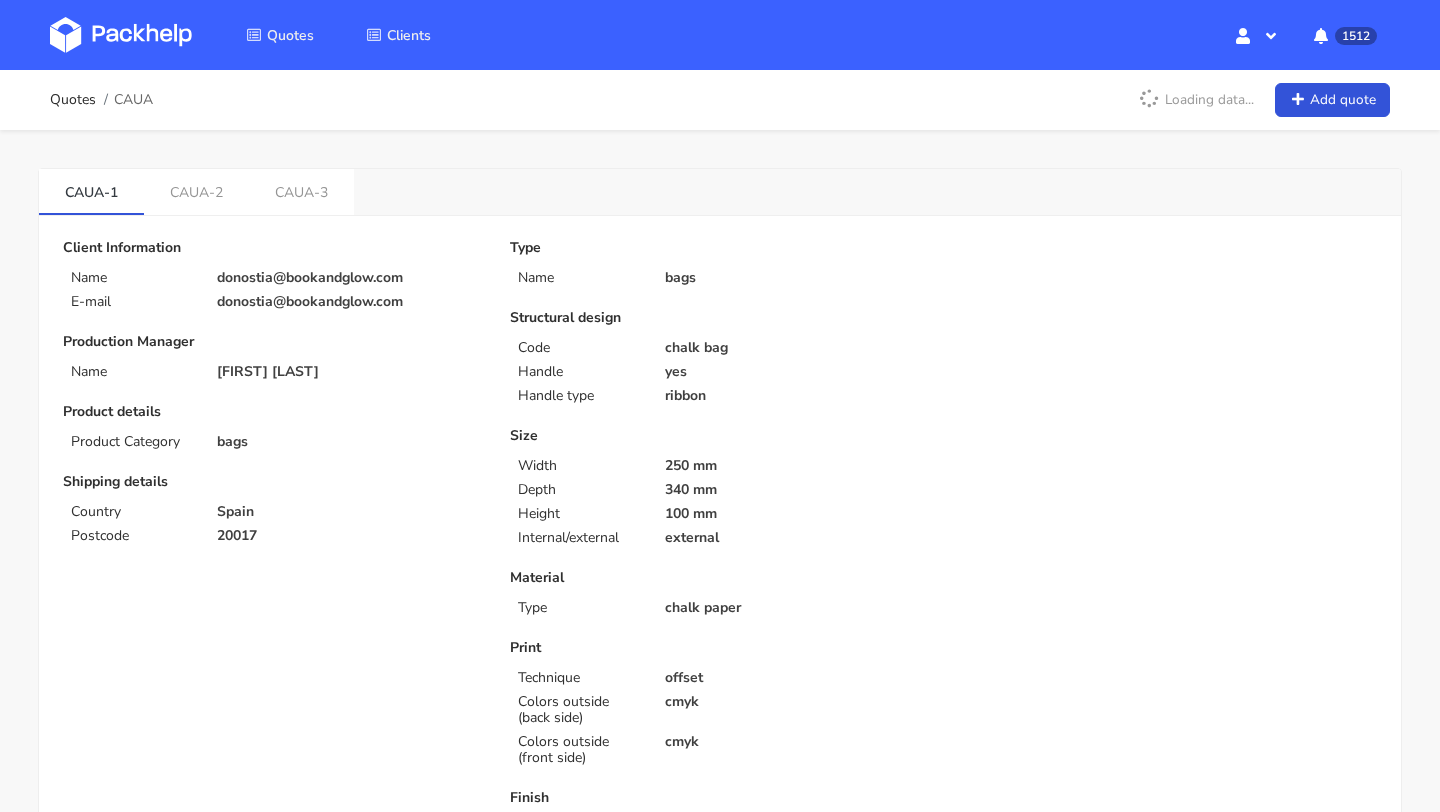 scroll, scrollTop: 0, scrollLeft: 0, axis: both 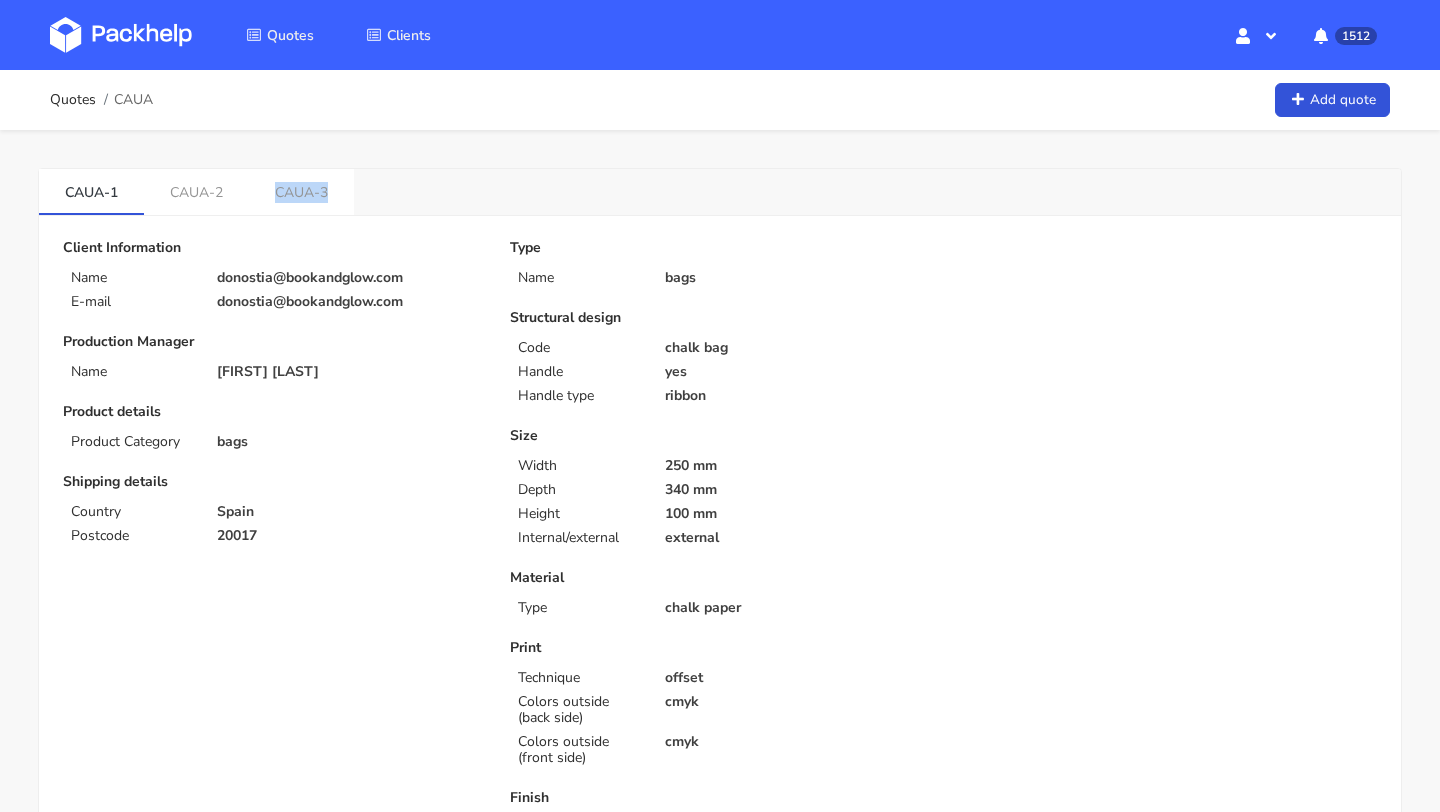 drag, startPoint x: 272, startPoint y: 199, endPoint x: 357, endPoint y: 199, distance: 85 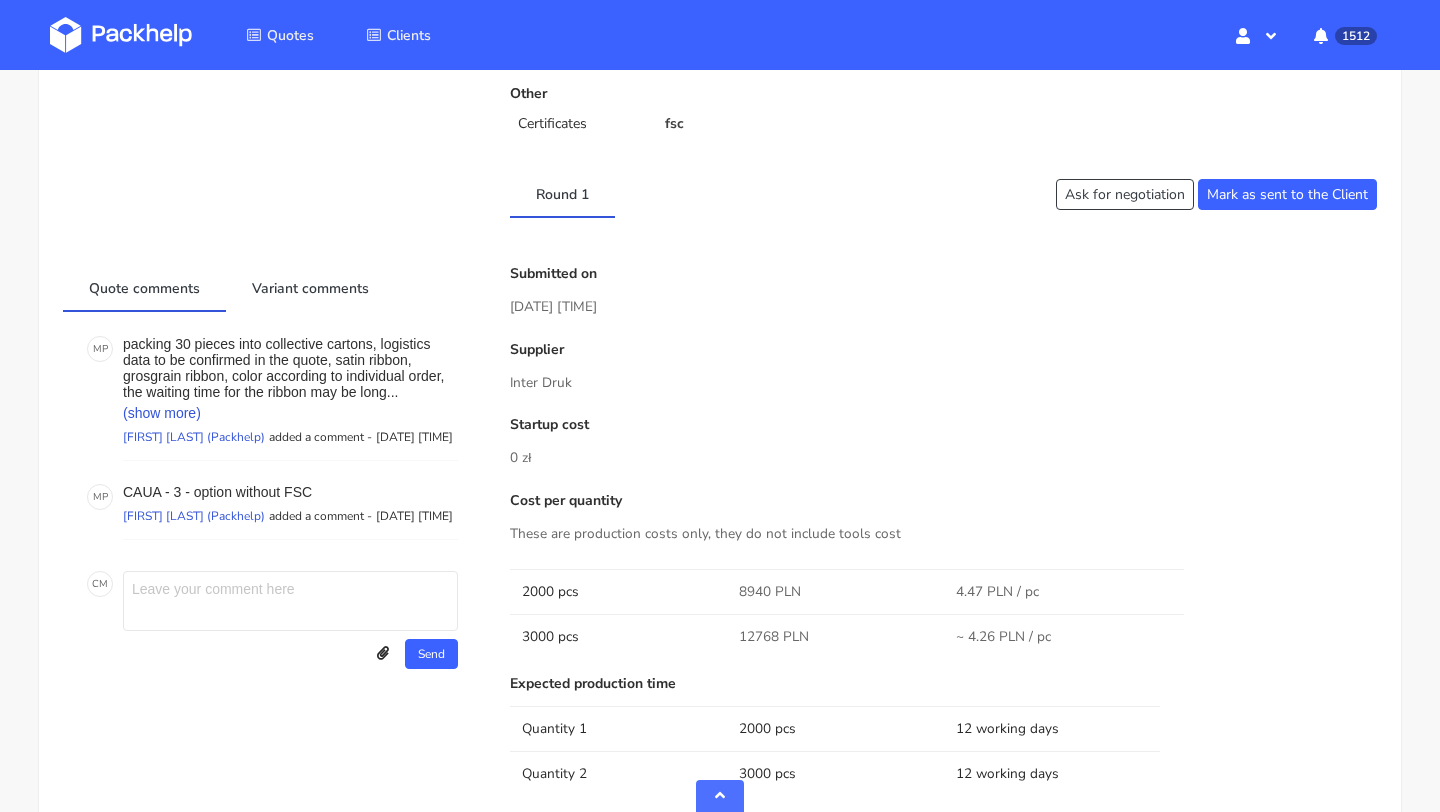 scroll, scrollTop: 1298, scrollLeft: 0, axis: vertical 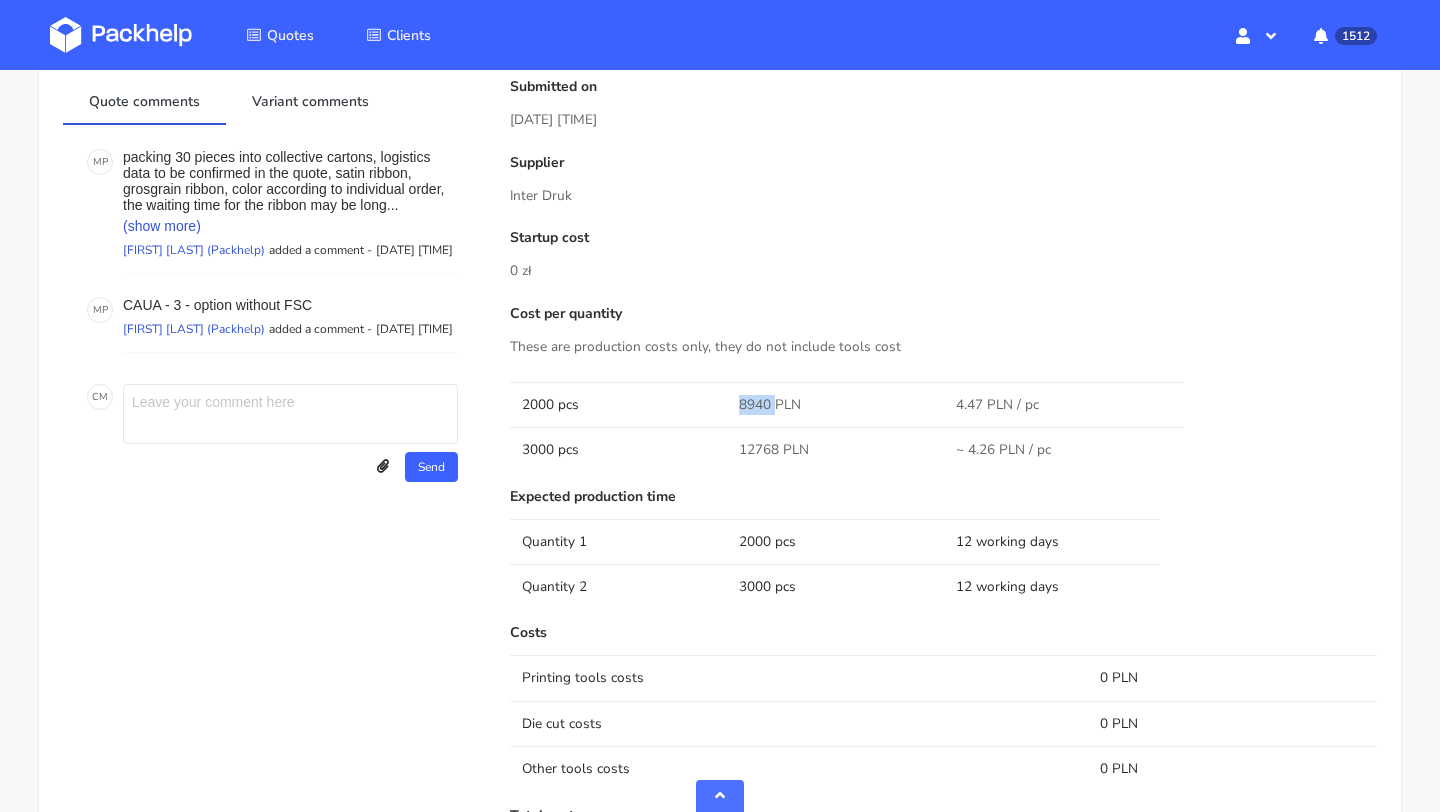 drag, startPoint x: 773, startPoint y: 408, endPoint x: 728, endPoint y: 408, distance: 45 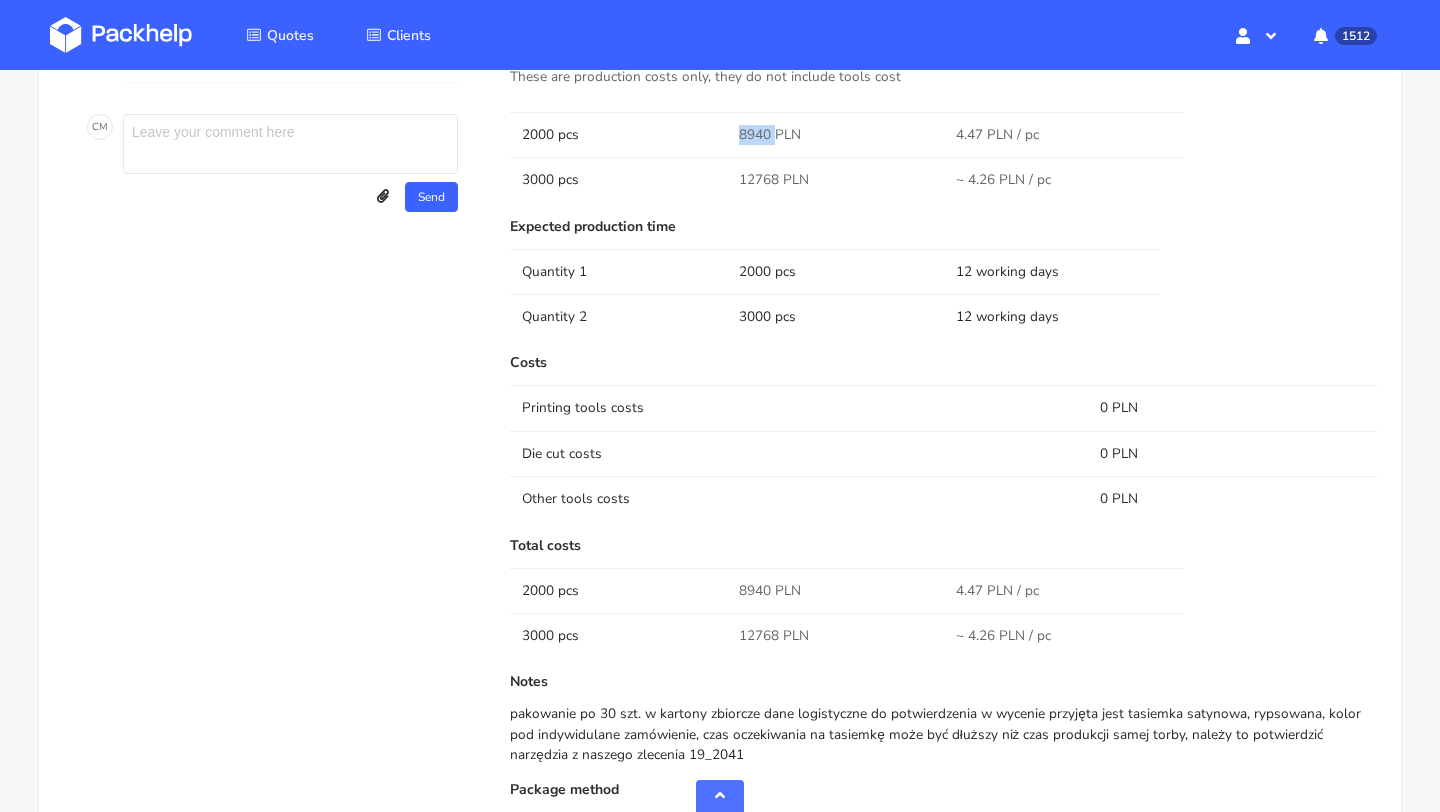 scroll, scrollTop: 1538, scrollLeft: 0, axis: vertical 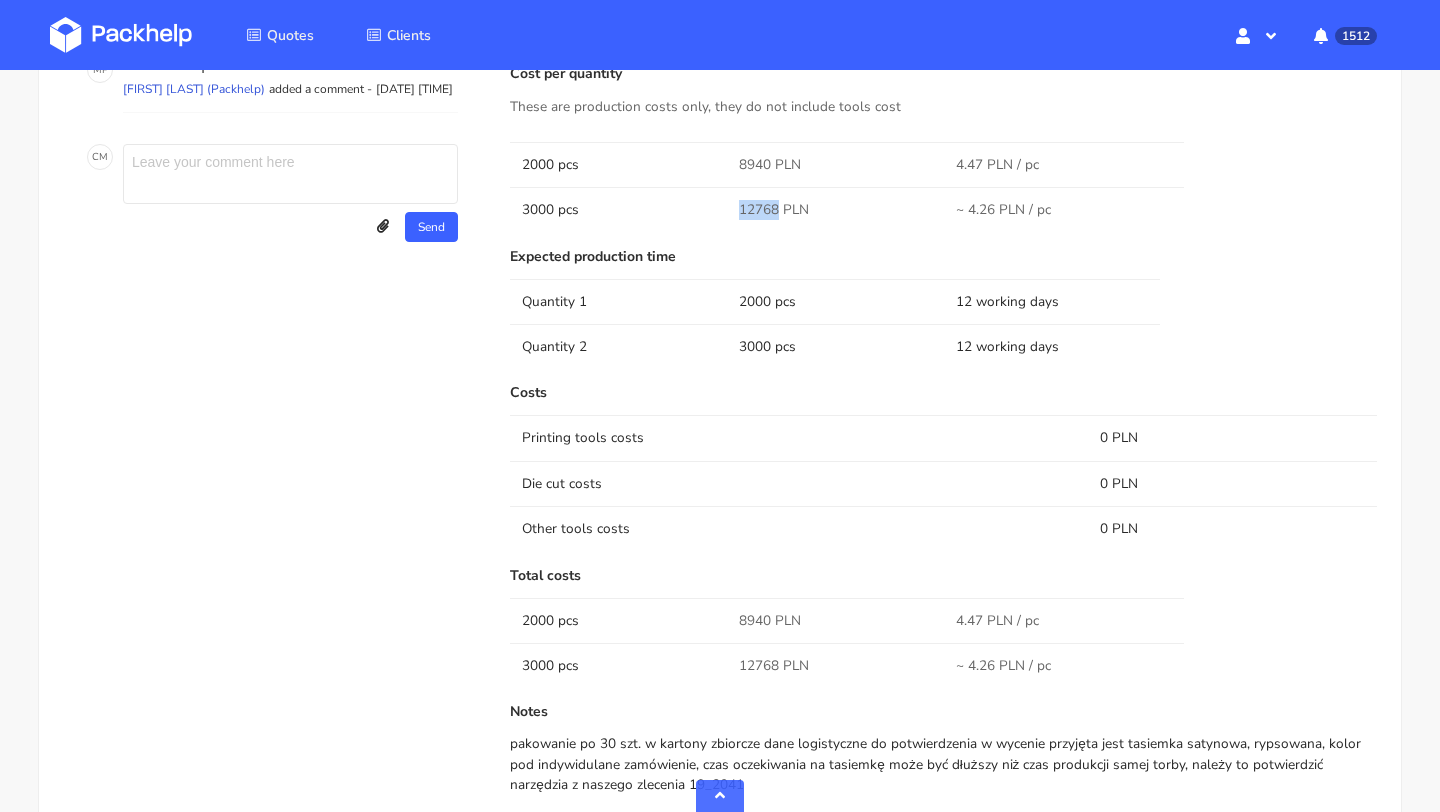 drag, startPoint x: 778, startPoint y: 206, endPoint x: 727, endPoint y: 208, distance: 51.0392 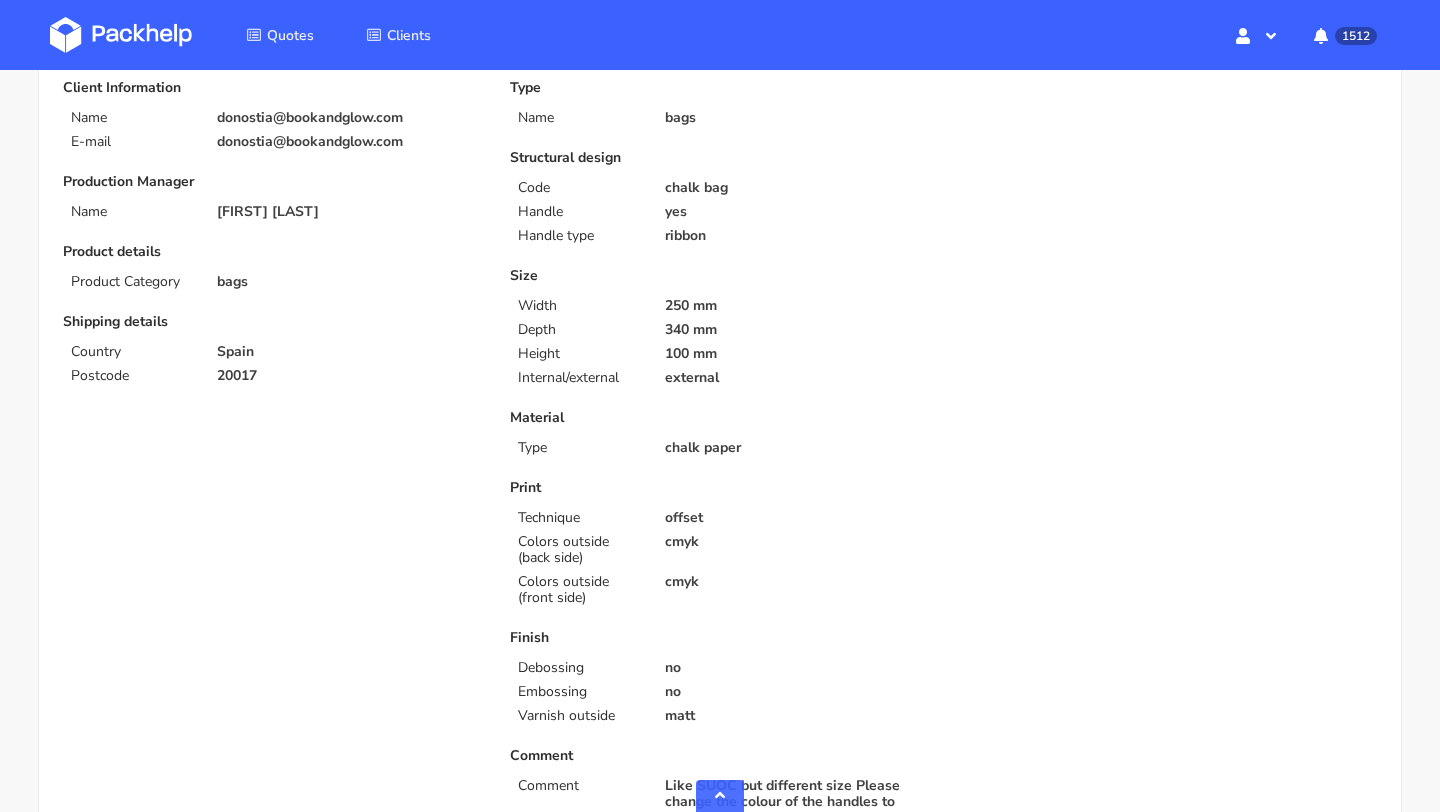 scroll, scrollTop: 0, scrollLeft: 0, axis: both 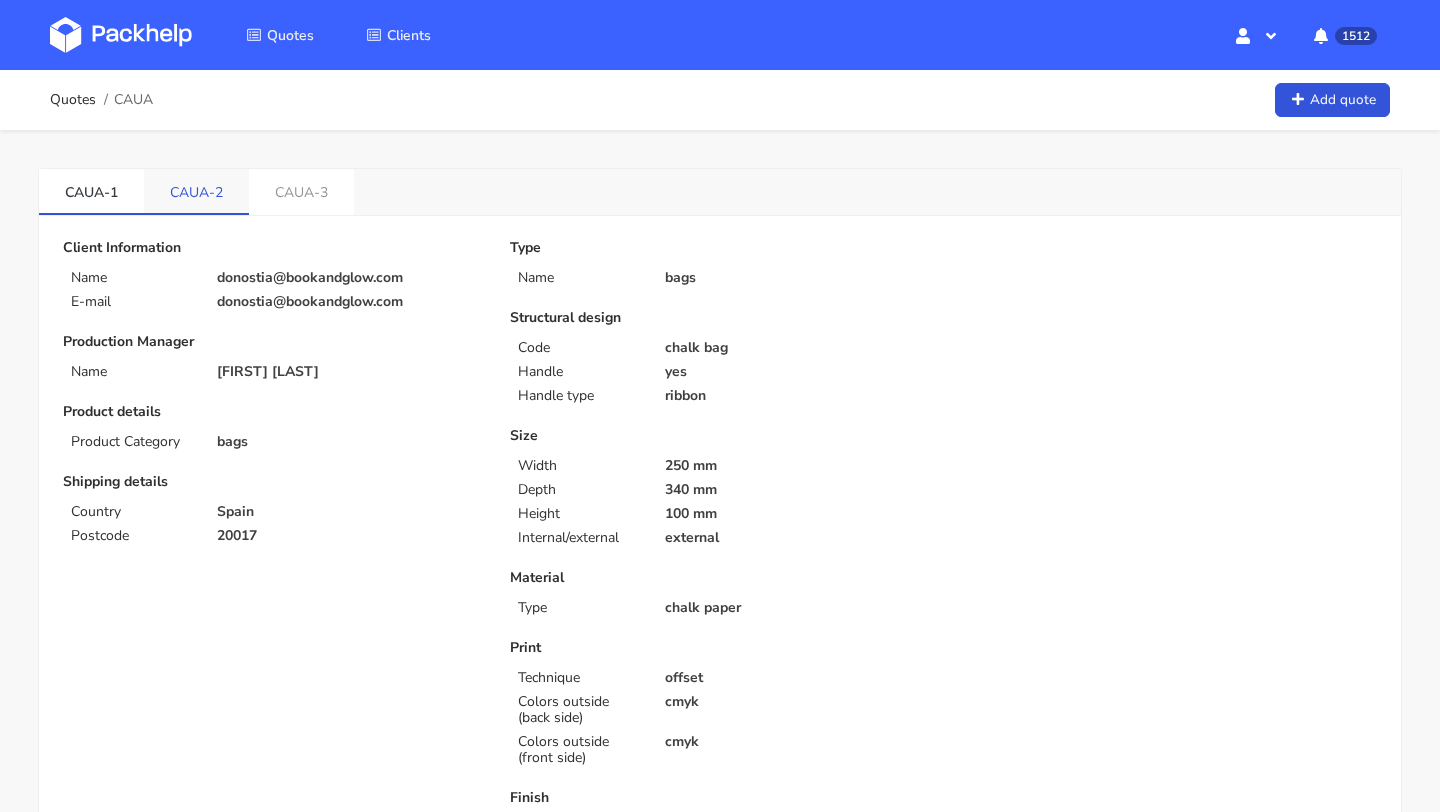 click on "CAUA-2" at bounding box center [196, 191] 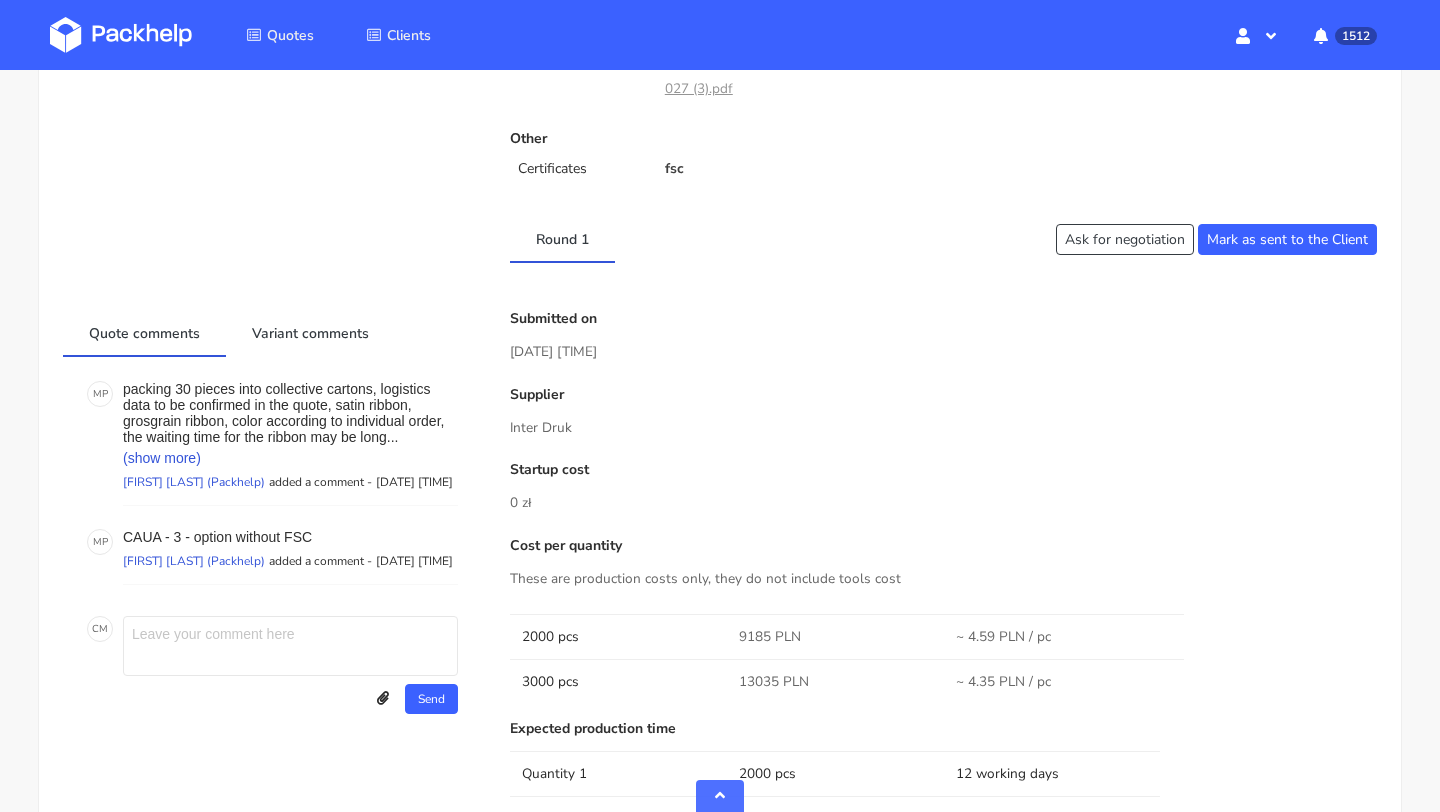 scroll, scrollTop: 0, scrollLeft: 0, axis: both 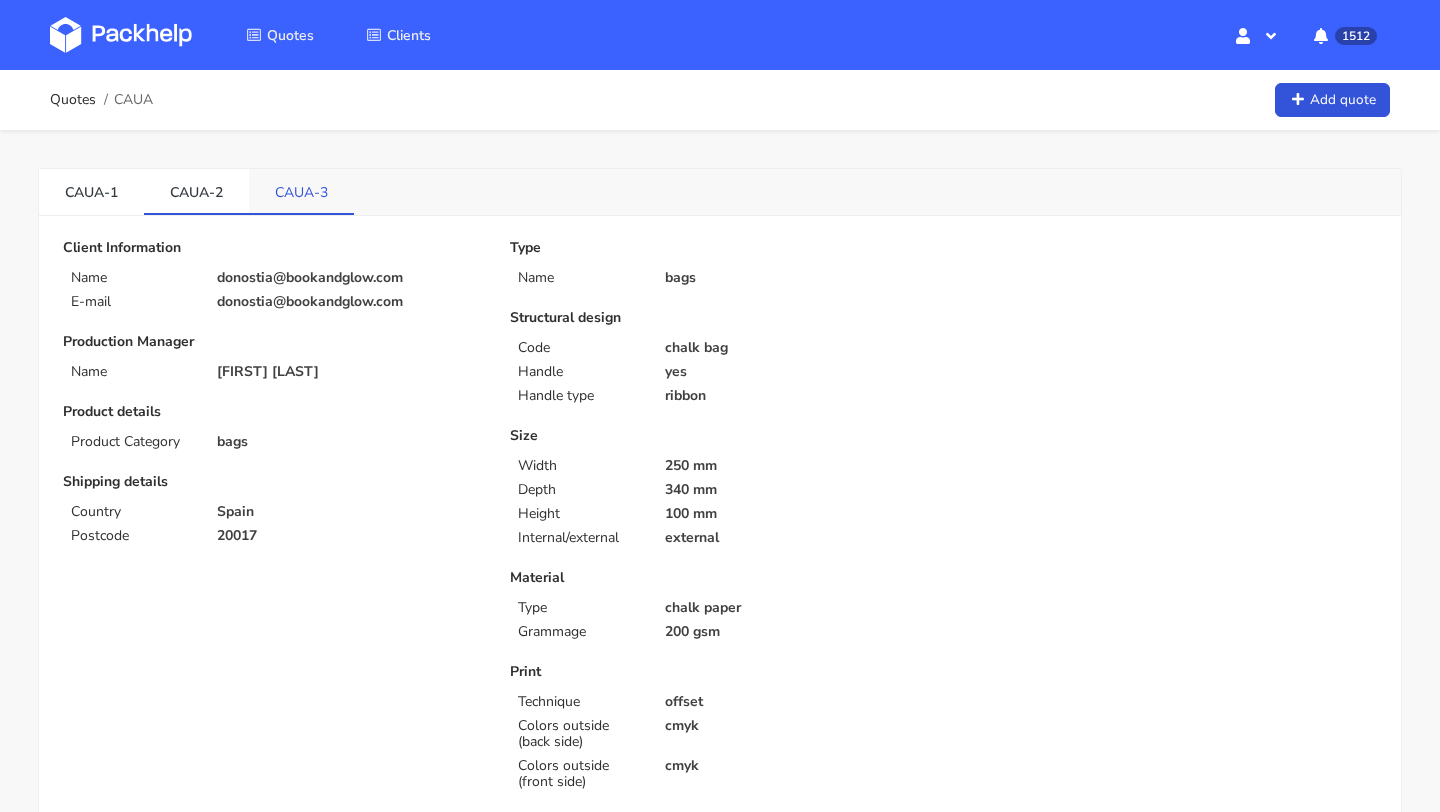 click on "CAUA-3" at bounding box center [301, 191] 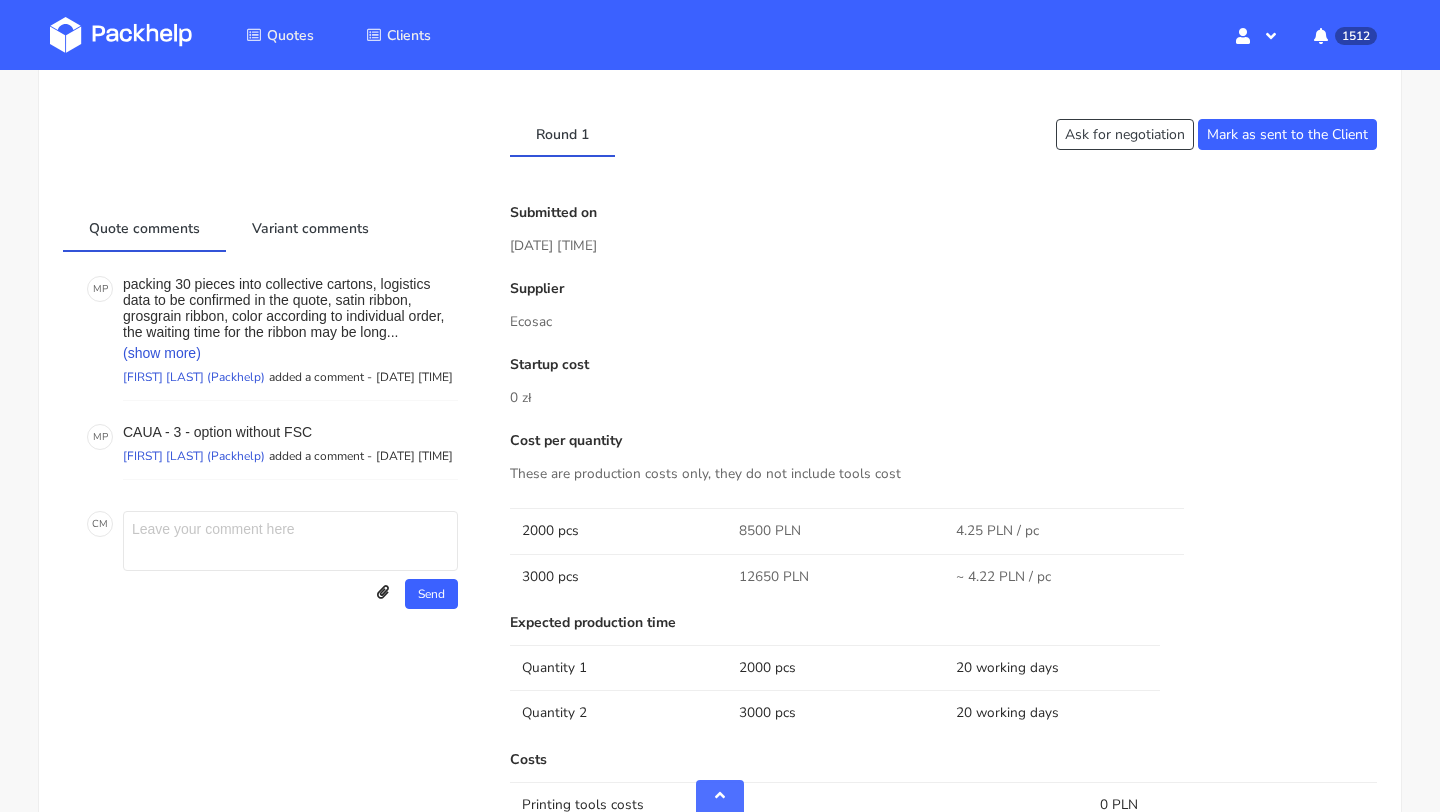 scroll, scrollTop: 1299, scrollLeft: 0, axis: vertical 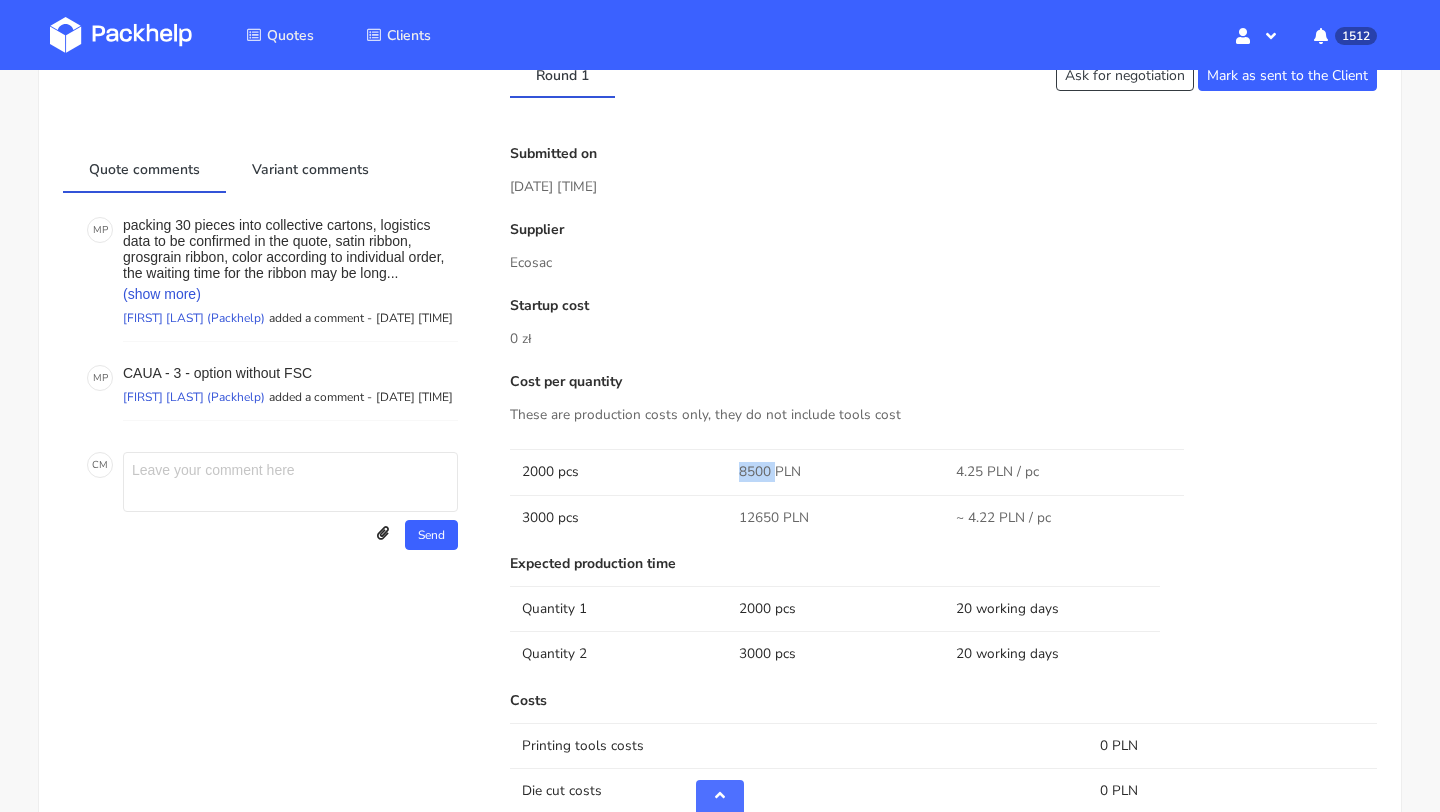 copy on "8500" 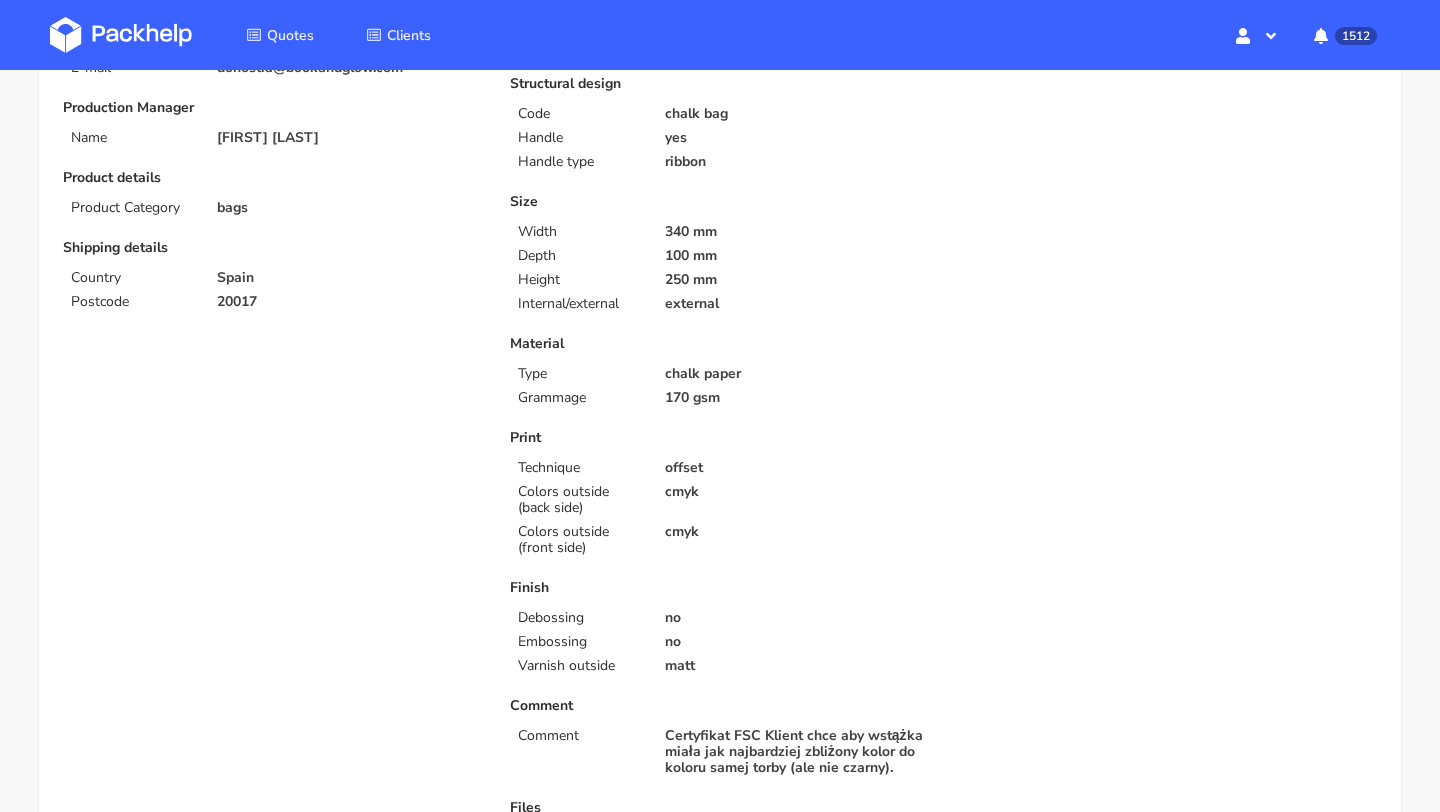 scroll, scrollTop: 140, scrollLeft: 0, axis: vertical 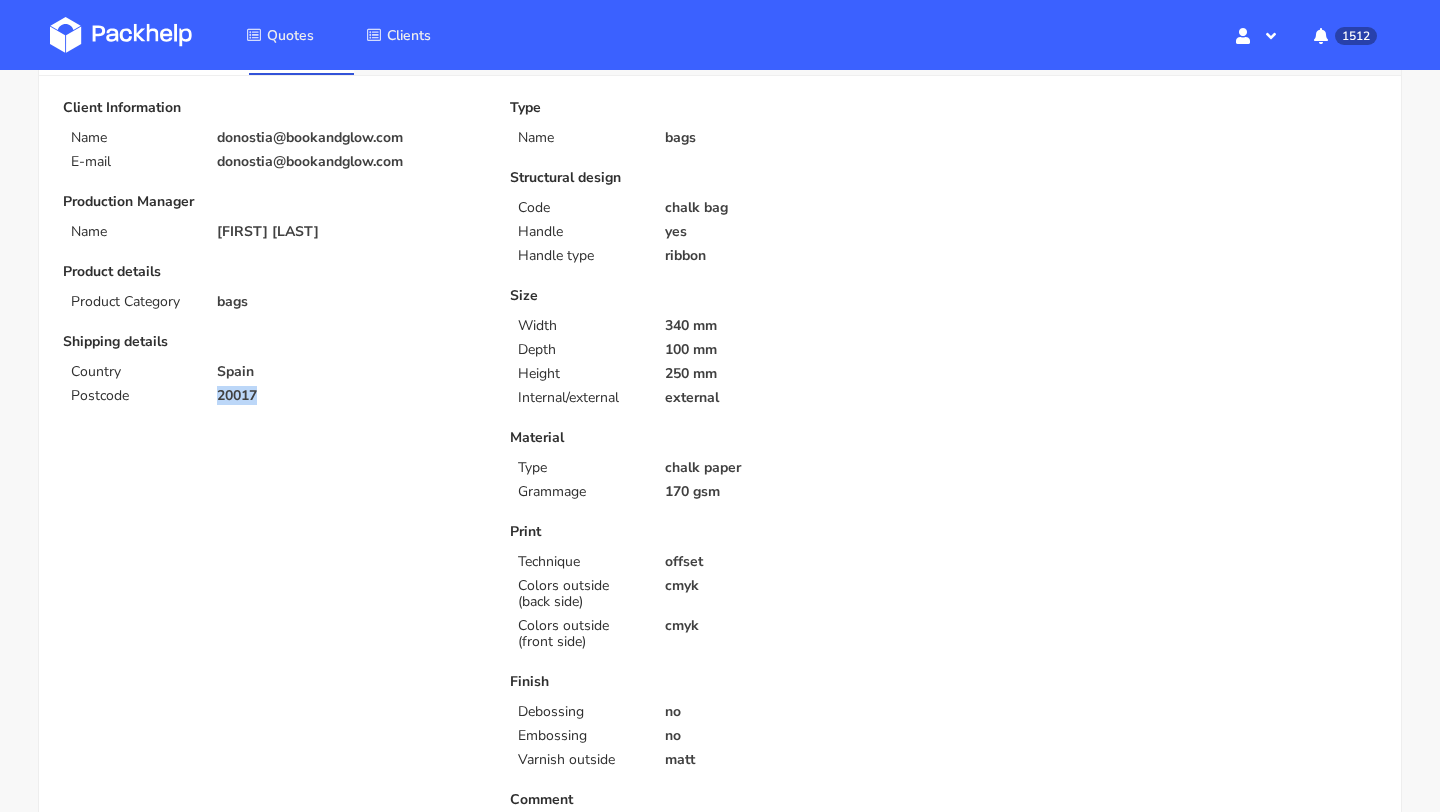 drag, startPoint x: 280, startPoint y: 400, endPoint x: 186, endPoint y: 401, distance: 94.00532 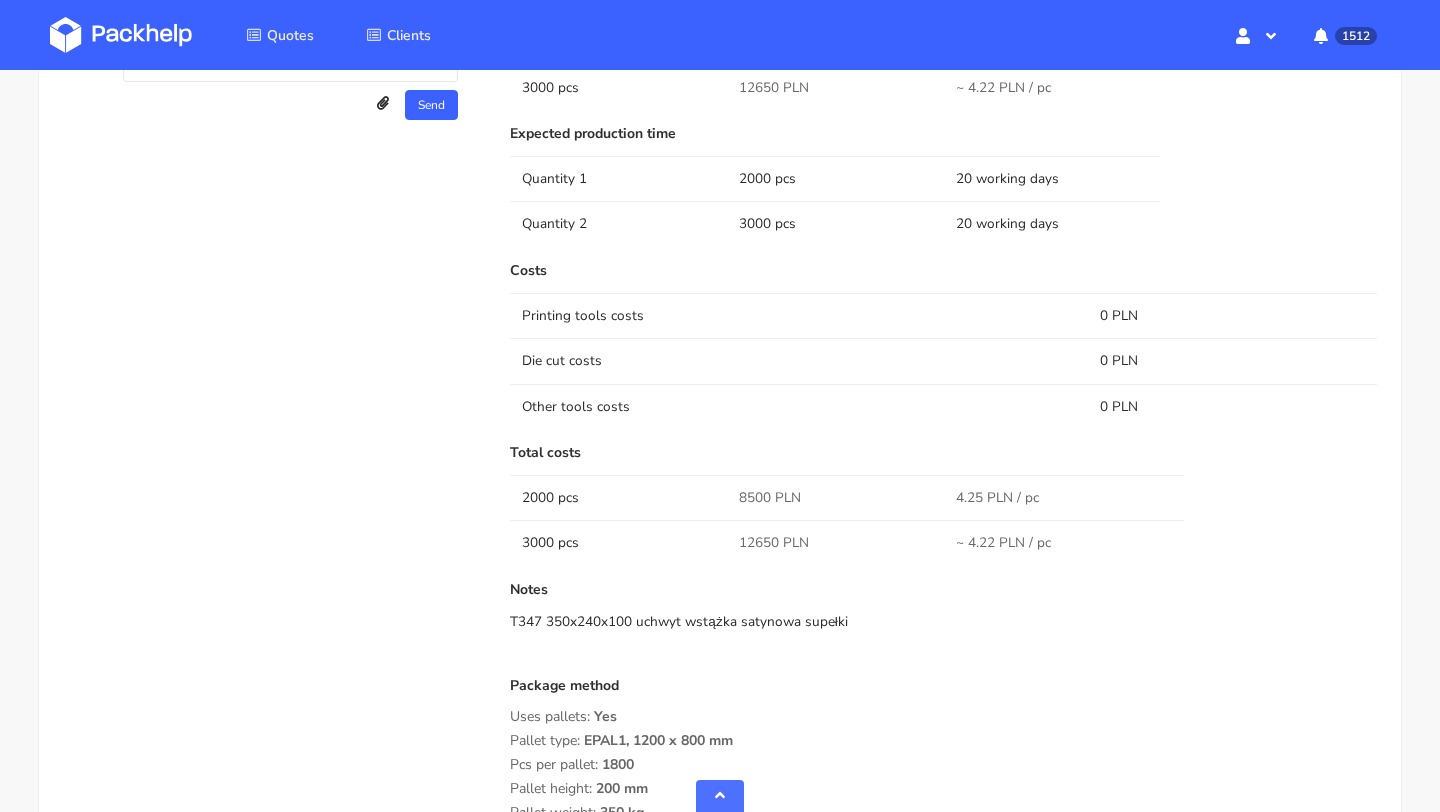 scroll, scrollTop: 1623, scrollLeft: 0, axis: vertical 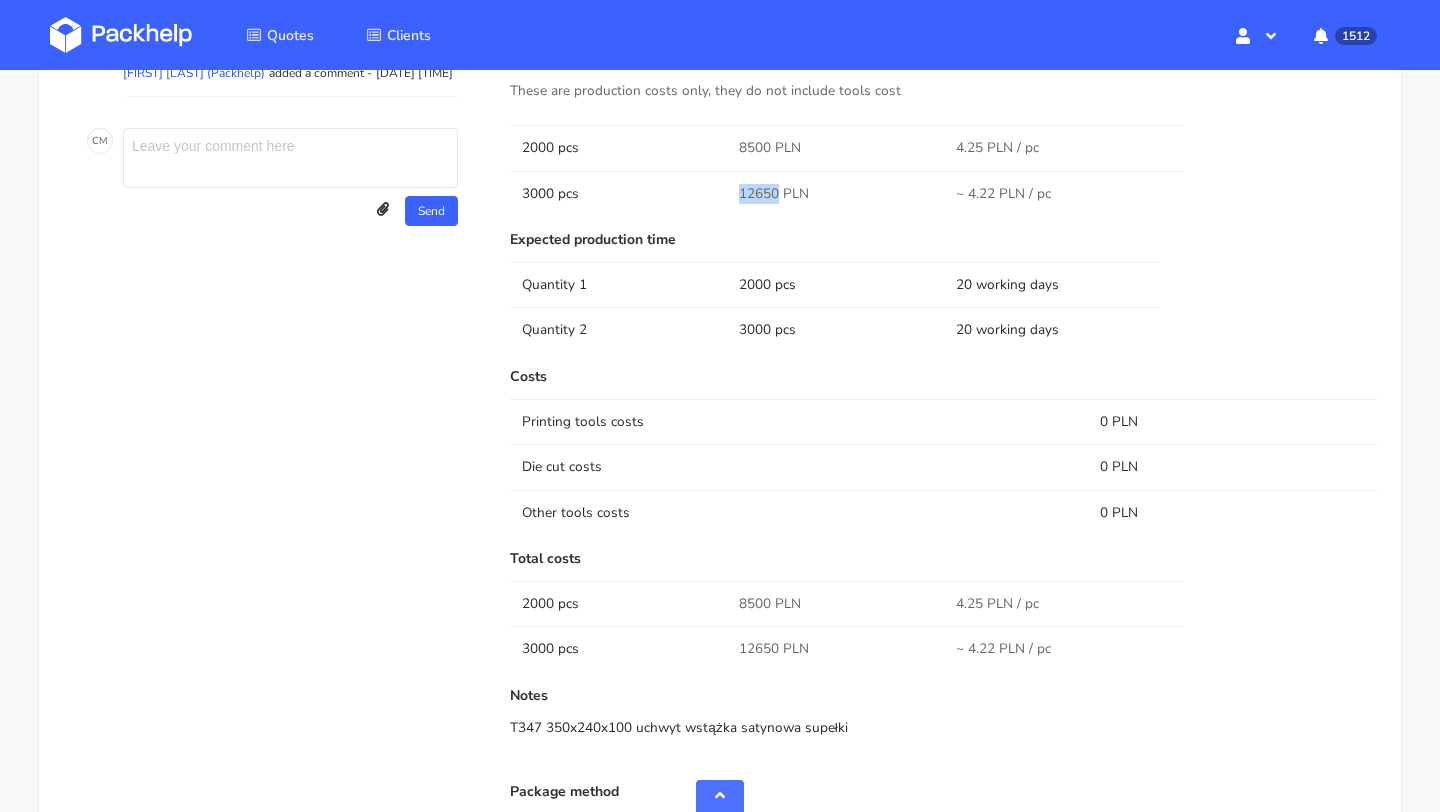 drag, startPoint x: 778, startPoint y: 193, endPoint x: 725, endPoint y: 193, distance: 53 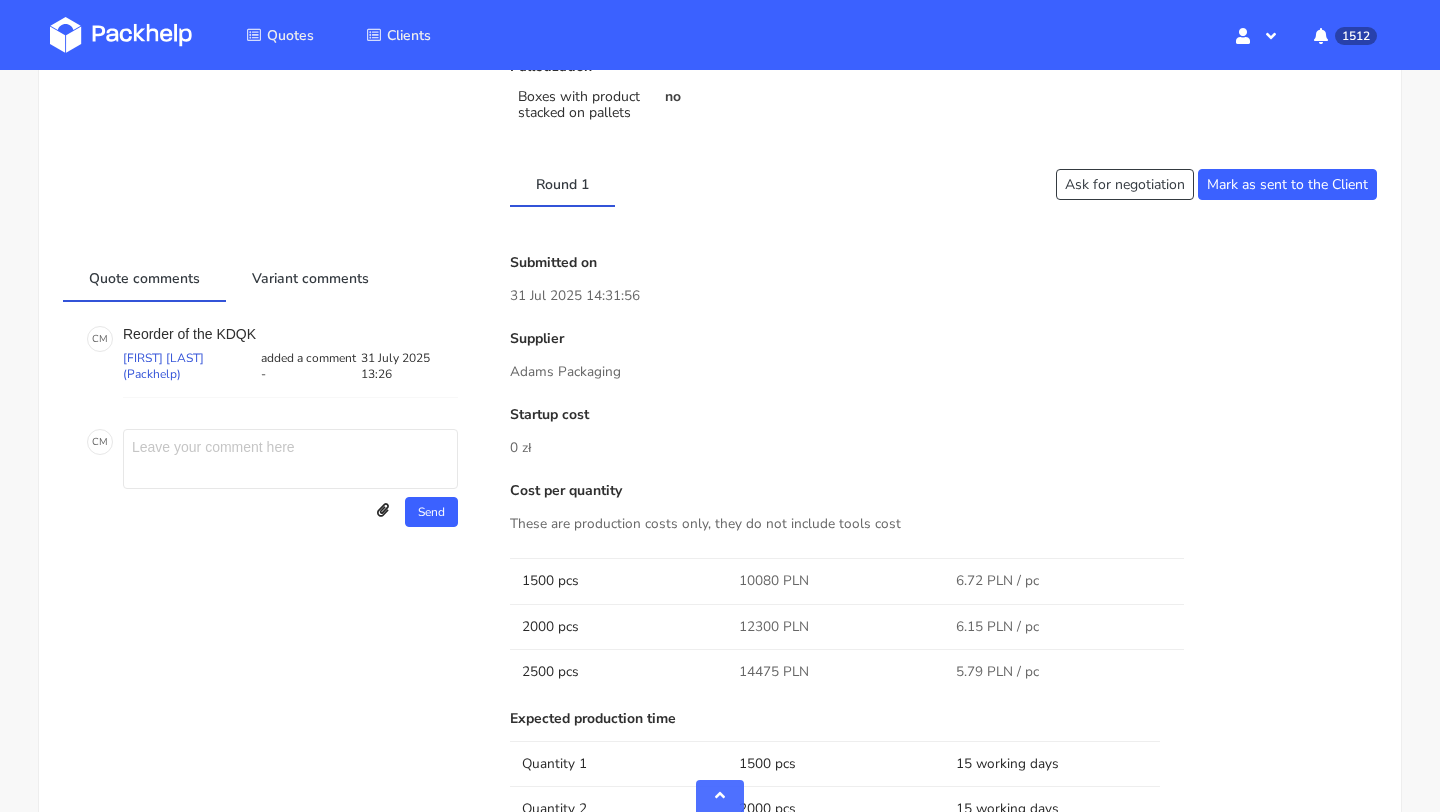 scroll, scrollTop: 982, scrollLeft: 0, axis: vertical 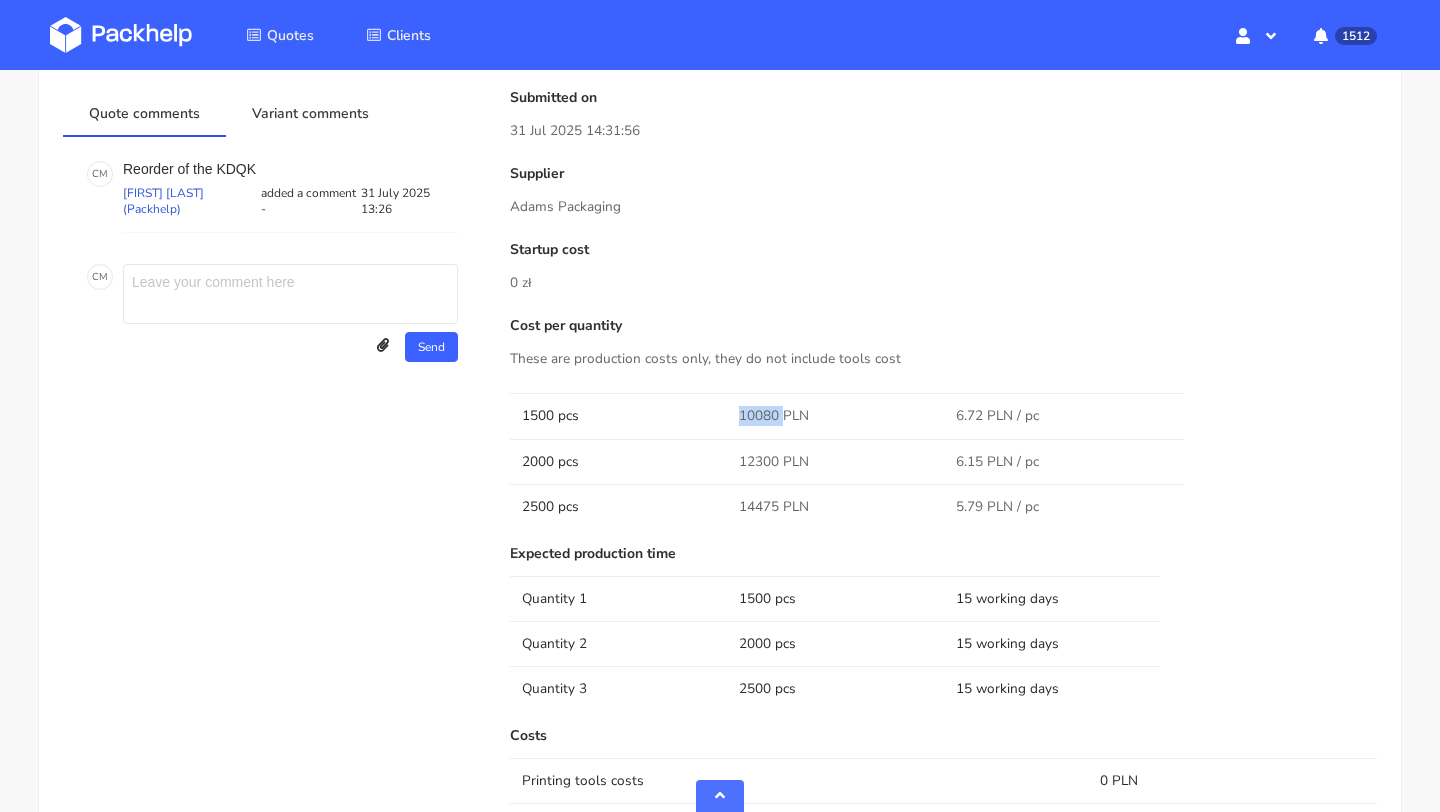 copy on "10080" 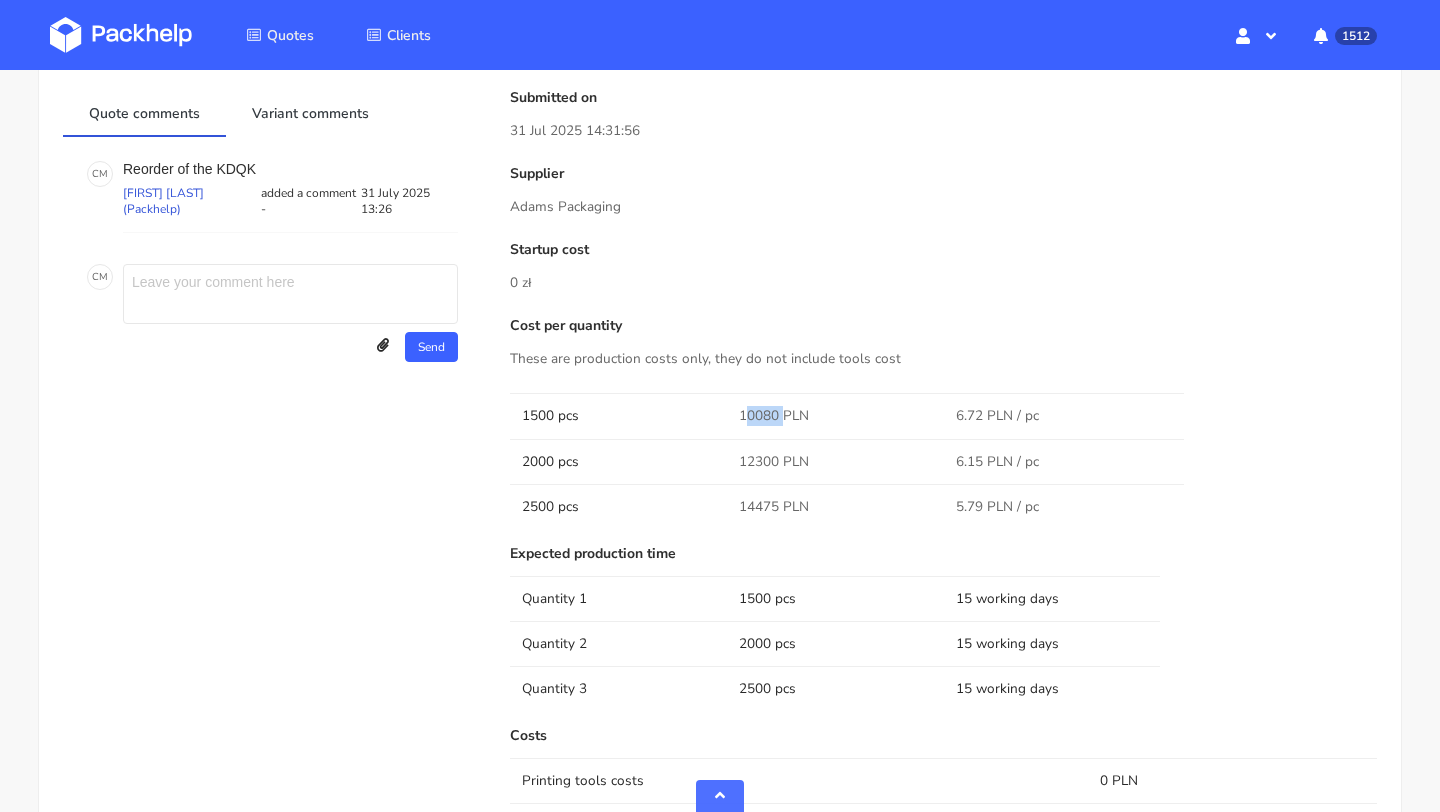 drag, startPoint x: 781, startPoint y: 419, endPoint x: 743, endPoint y: 420, distance: 38.013157 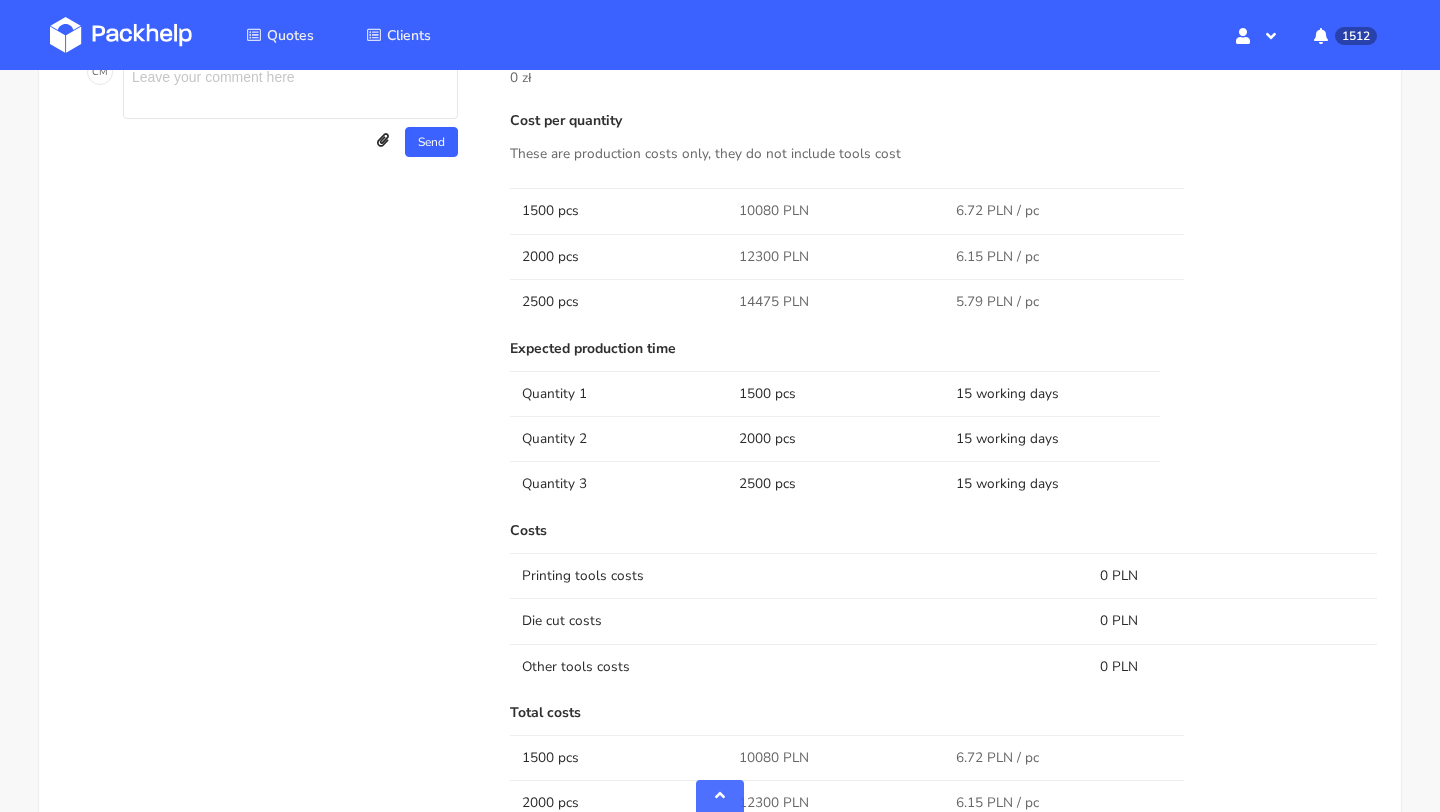 click on "12300 PLN" at bounding box center [774, 257] 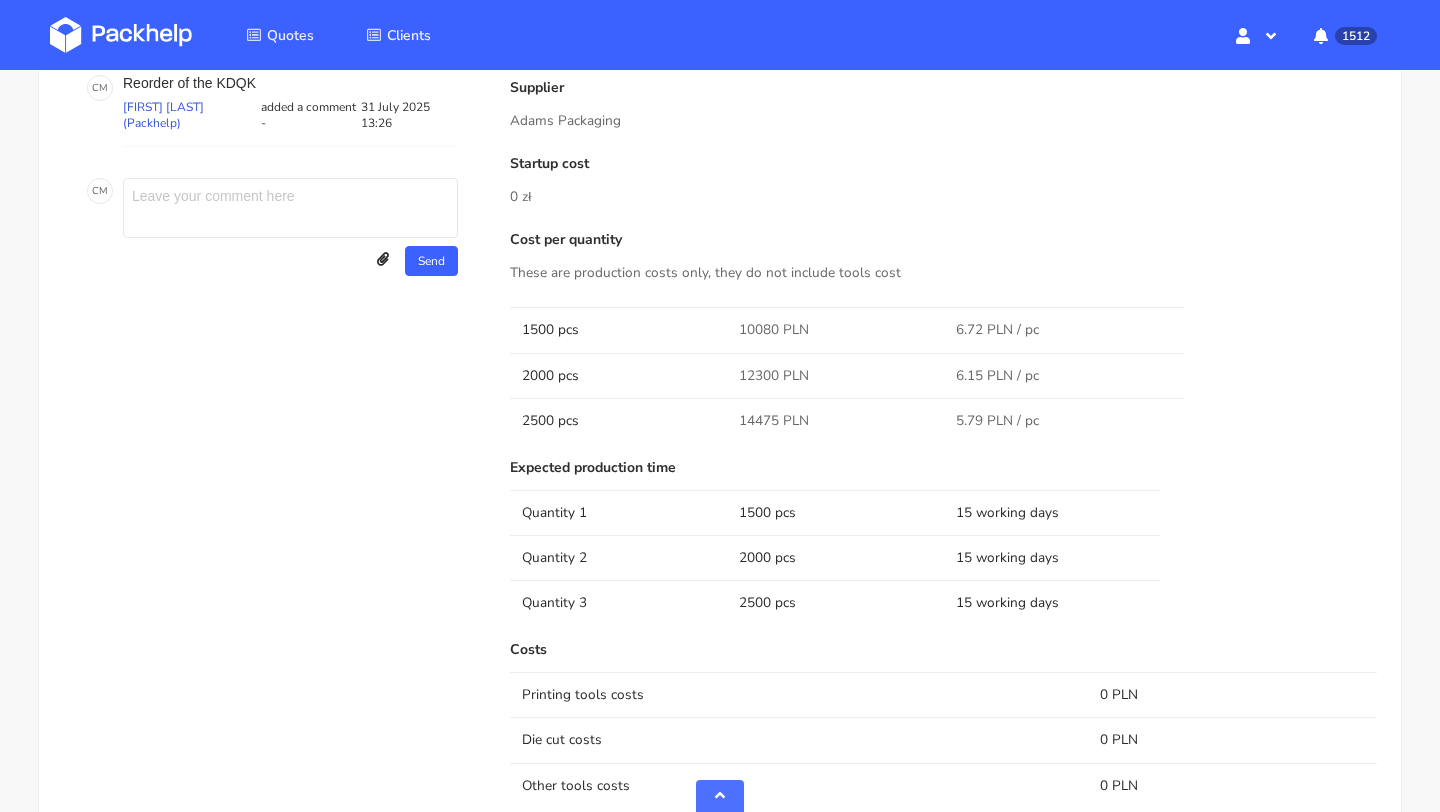 scroll, scrollTop: 866, scrollLeft: 0, axis: vertical 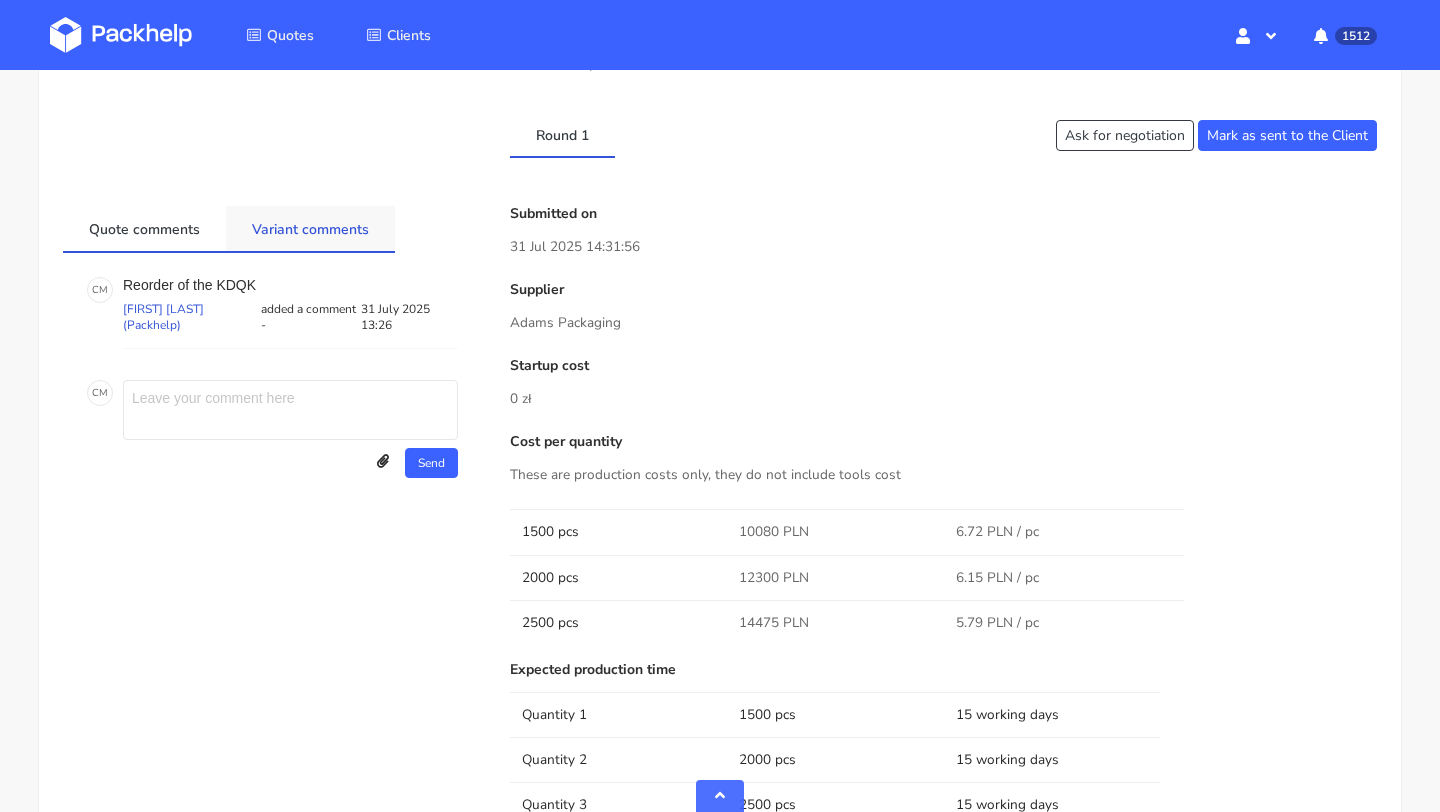 click on "Variant comments" at bounding box center (310, 228) 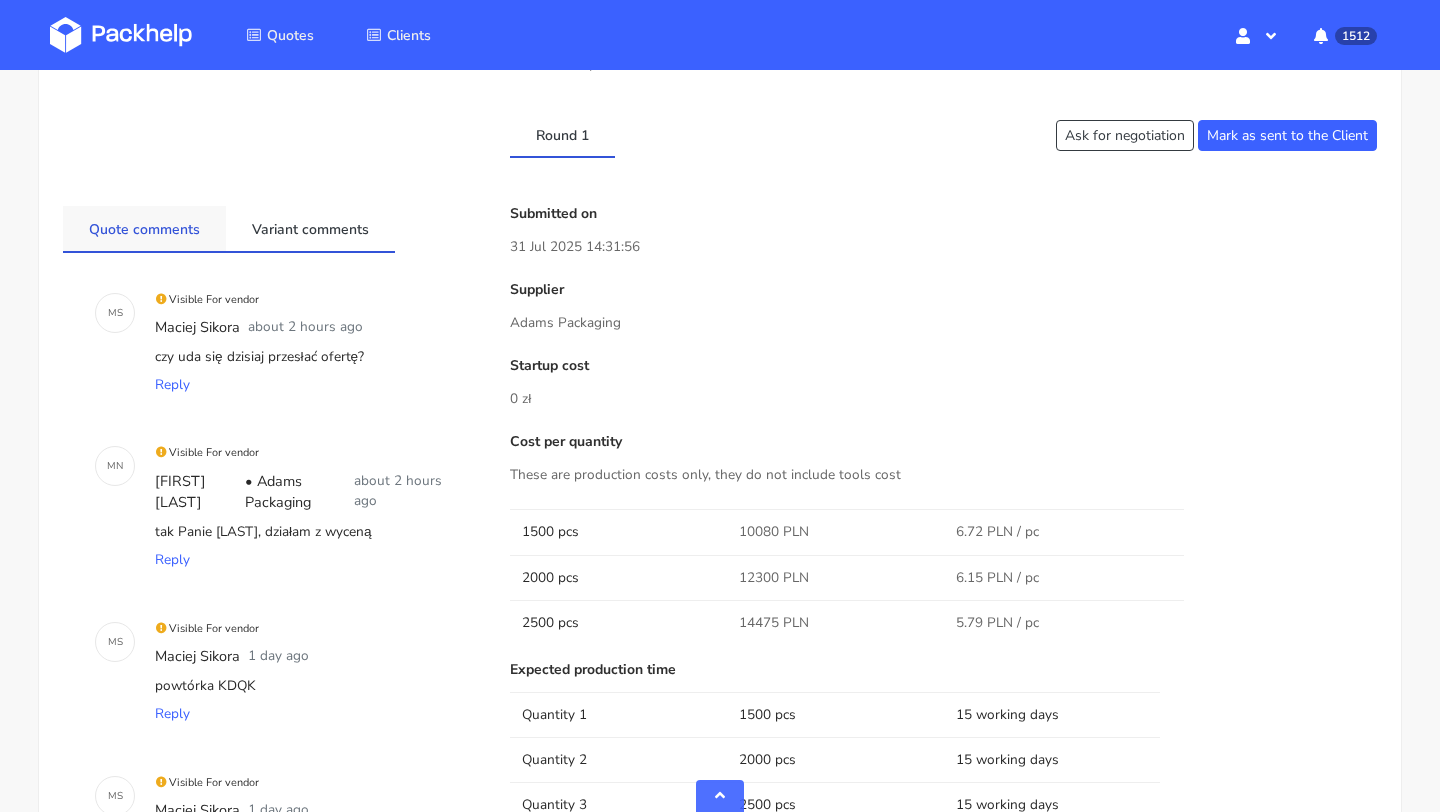click on "Quote comments" at bounding box center [144, 228] 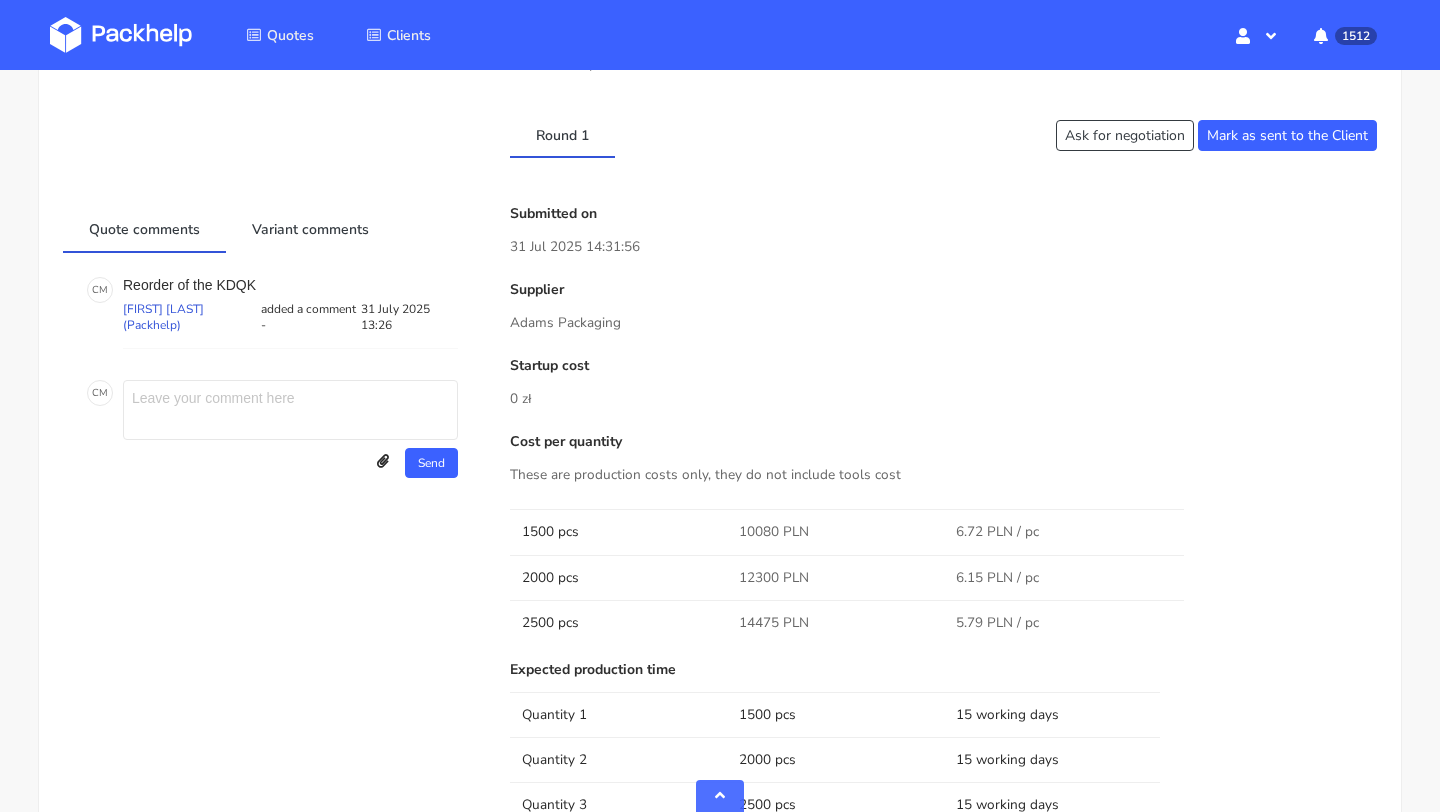 scroll, scrollTop: 999, scrollLeft: 0, axis: vertical 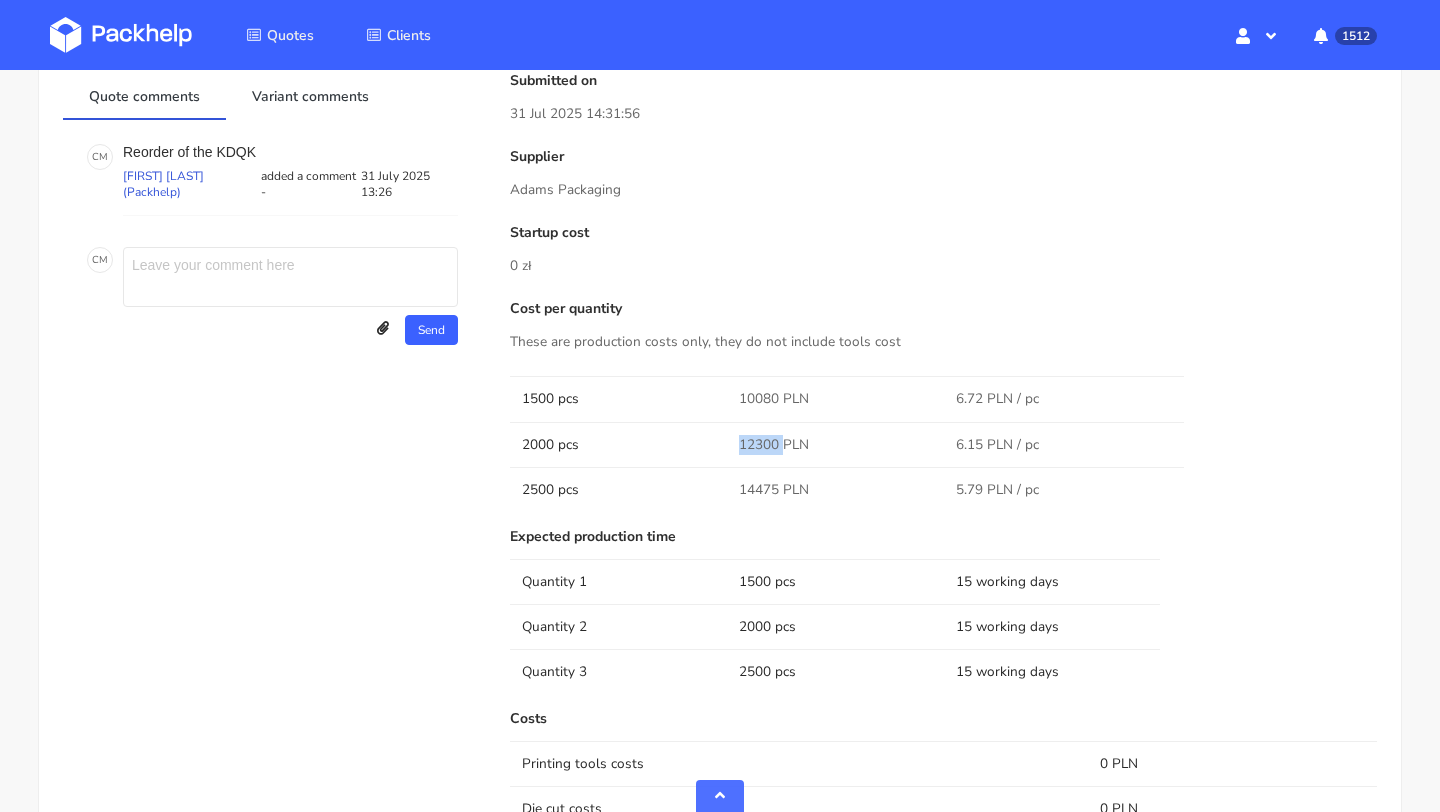 drag, startPoint x: 780, startPoint y: 442, endPoint x: 742, endPoint y: 442, distance: 38 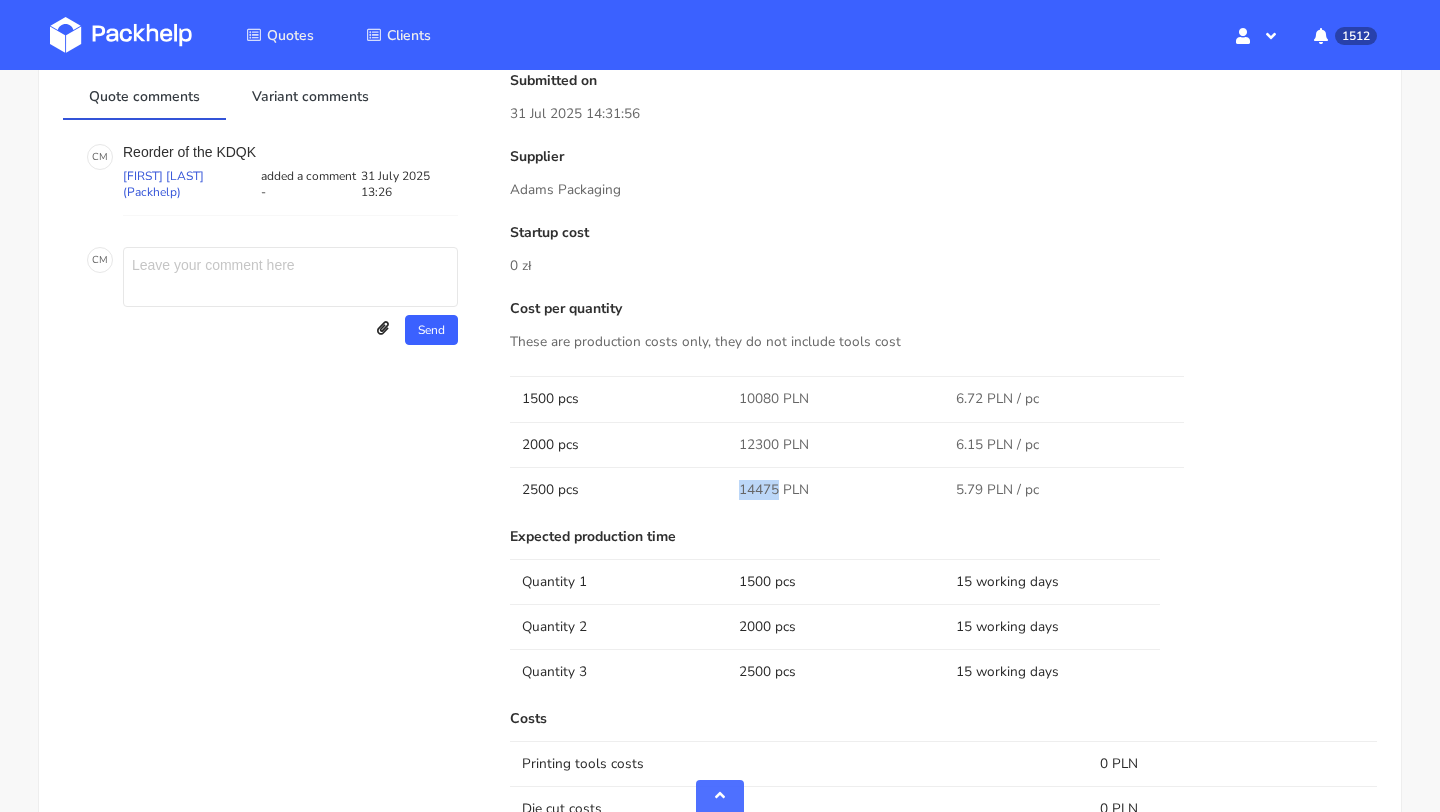drag, startPoint x: 775, startPoint y: 489, endPoint x: 728, endPoint y: 489, distance: 47 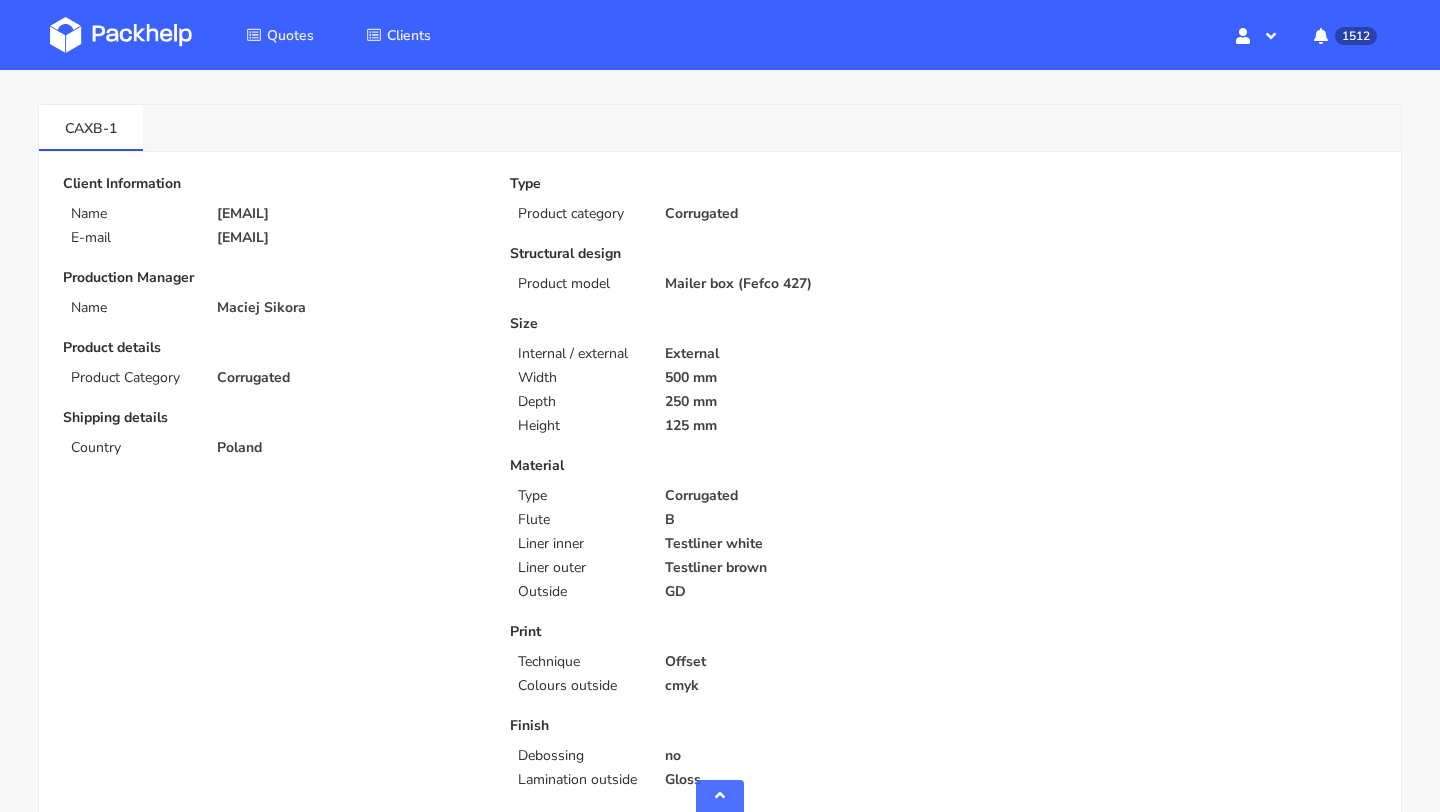 scroll, scrollTop: 0, scrollLeft: 0, axis: both 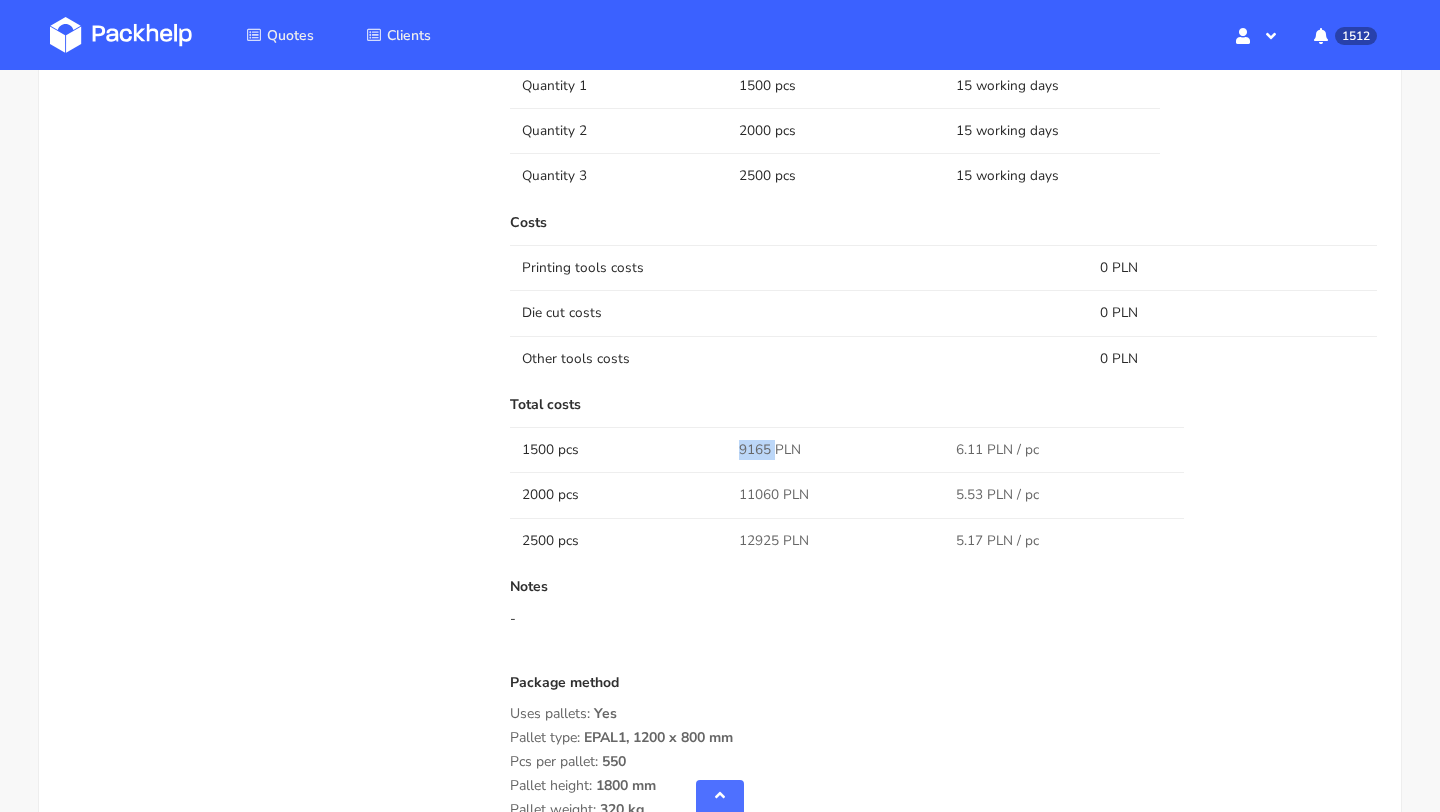 drag, startPoint x: 771, startPoint y: 450, endPoint x: 735, endPoint y: 450, distance: 36 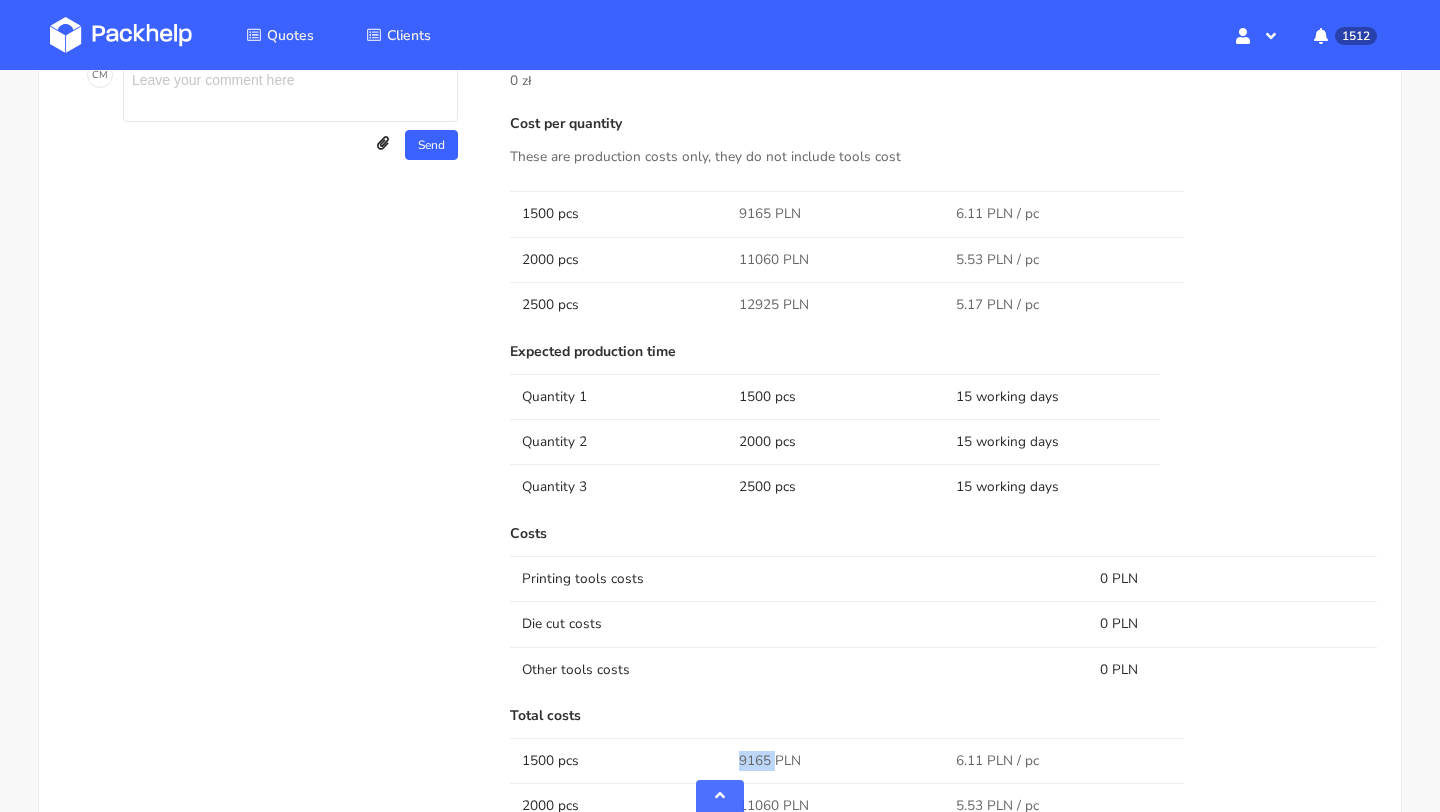 scroll, scrollTop: 1183, scrollLeft: 0, axis: vertical 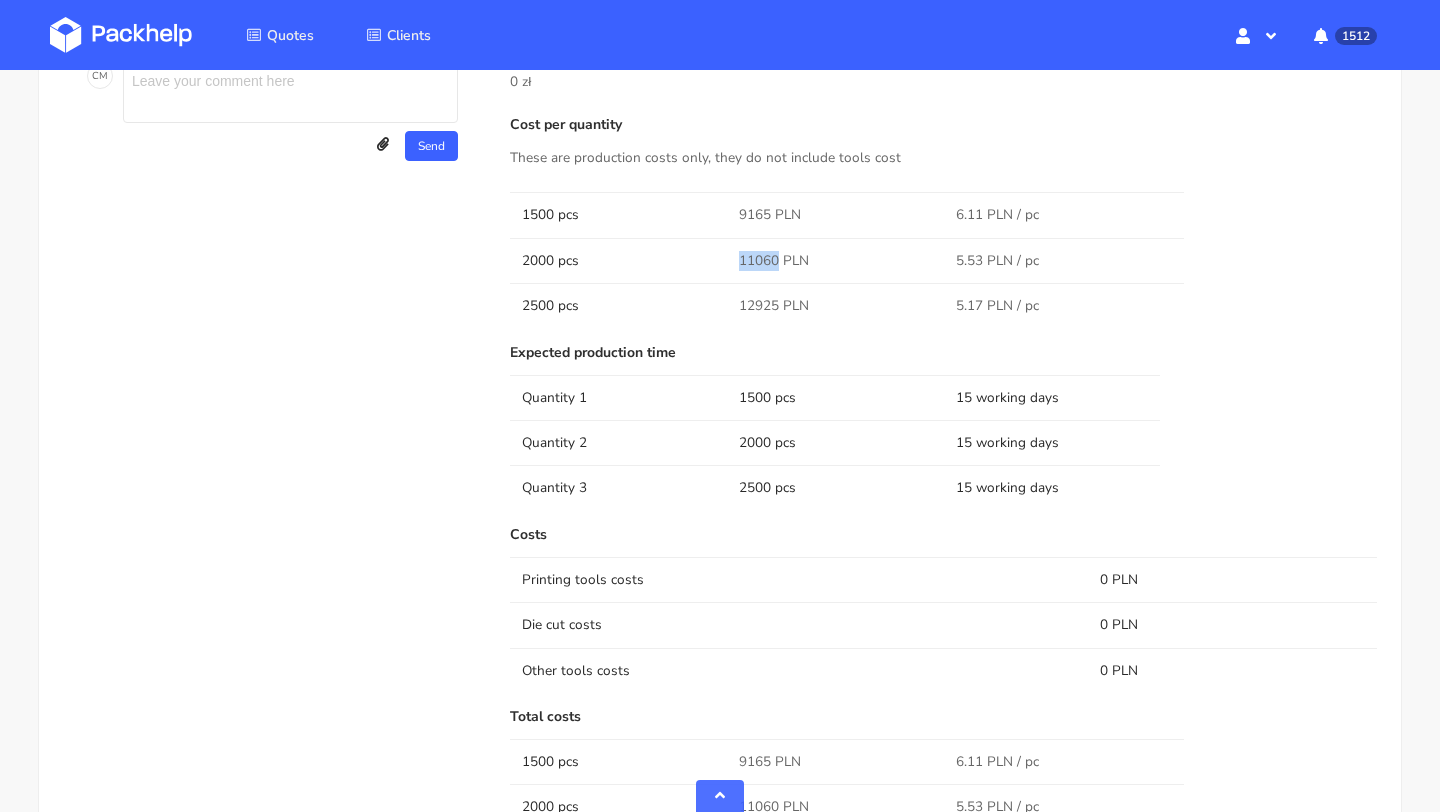 drag, startPoint x: 776, startPoint y: 260, endPoint x: 737, endPoint y: 260, distance: 39 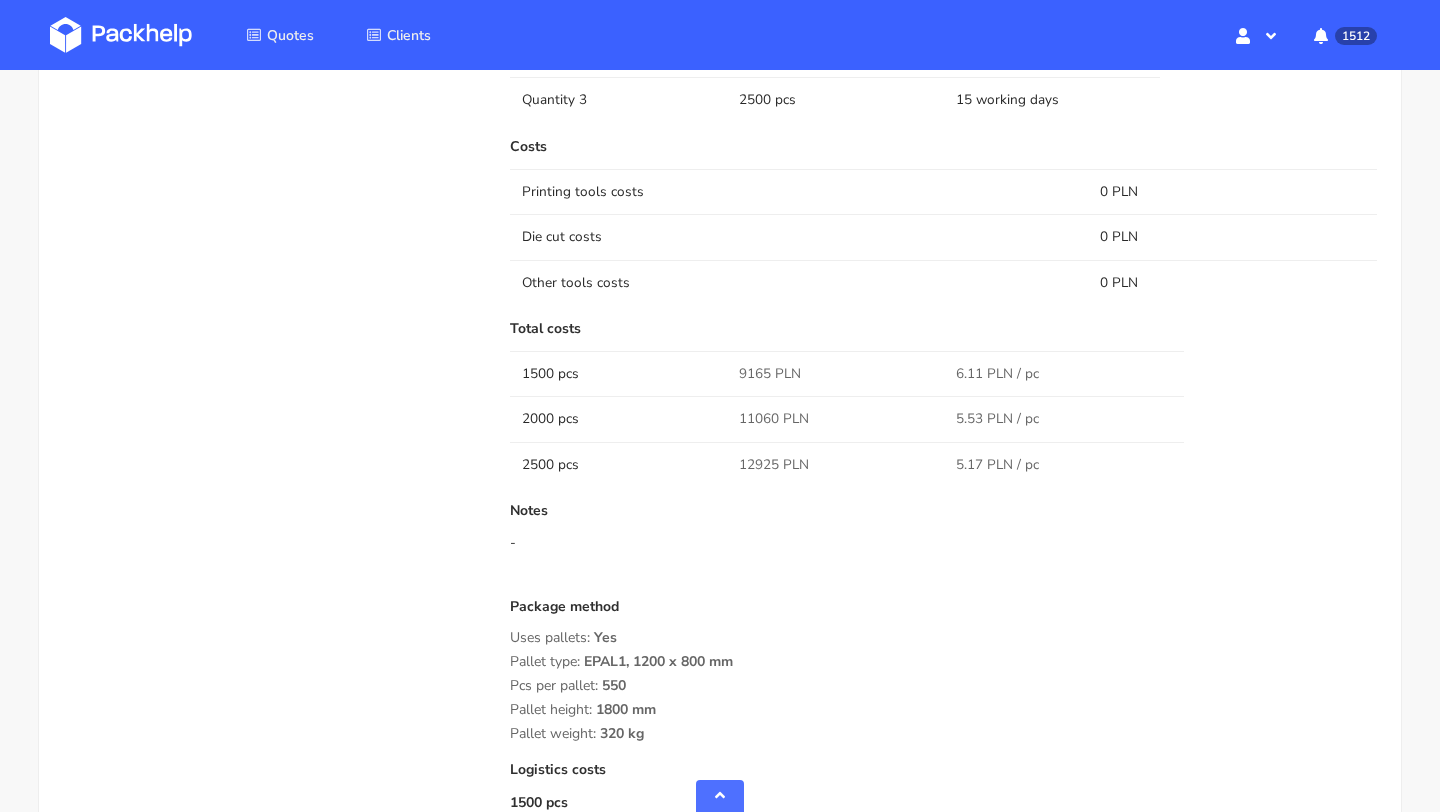 scroll, scrollTop: 1614, scrollLeft: 0, axis: vertical 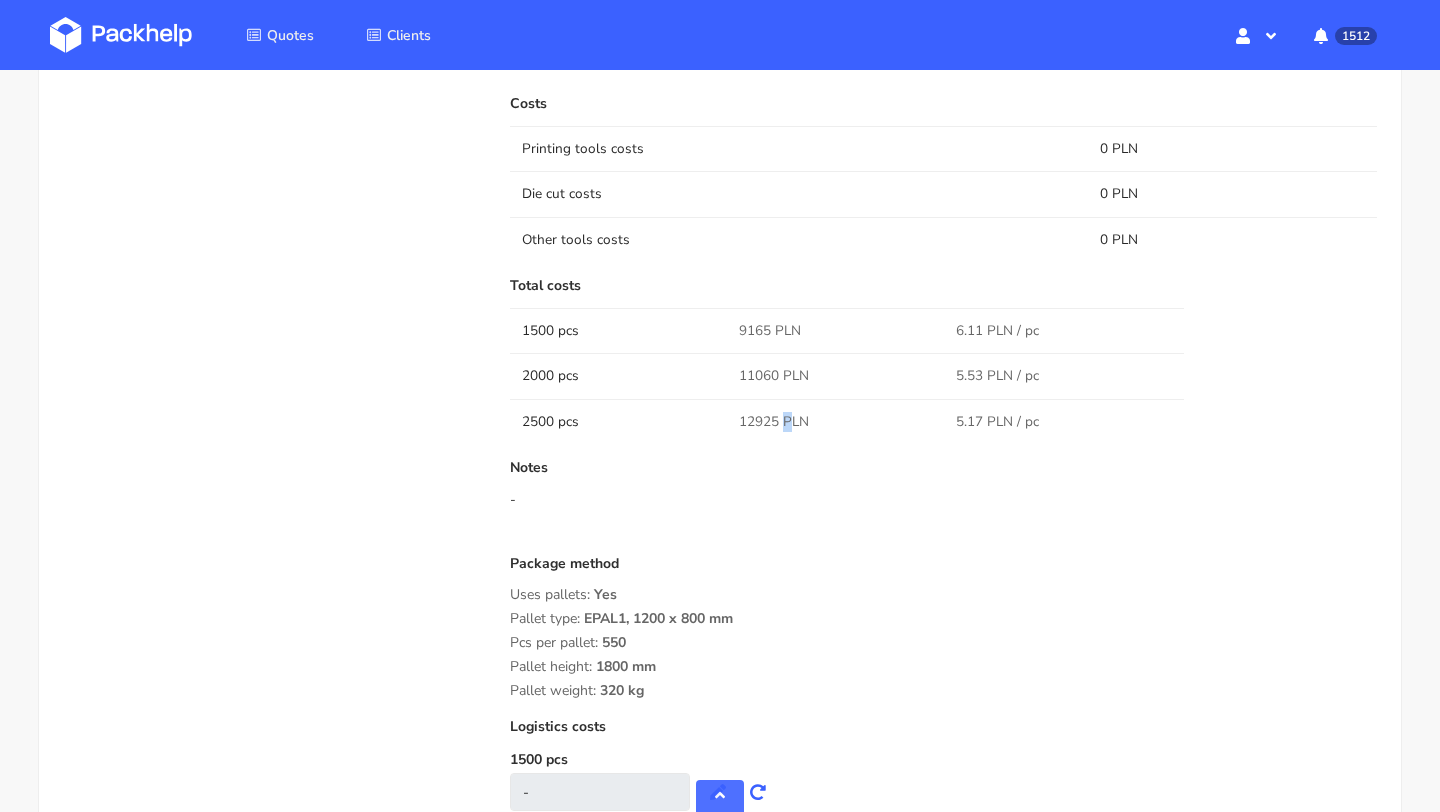 click on "12925 PLN" at bounding box center [774, 422] 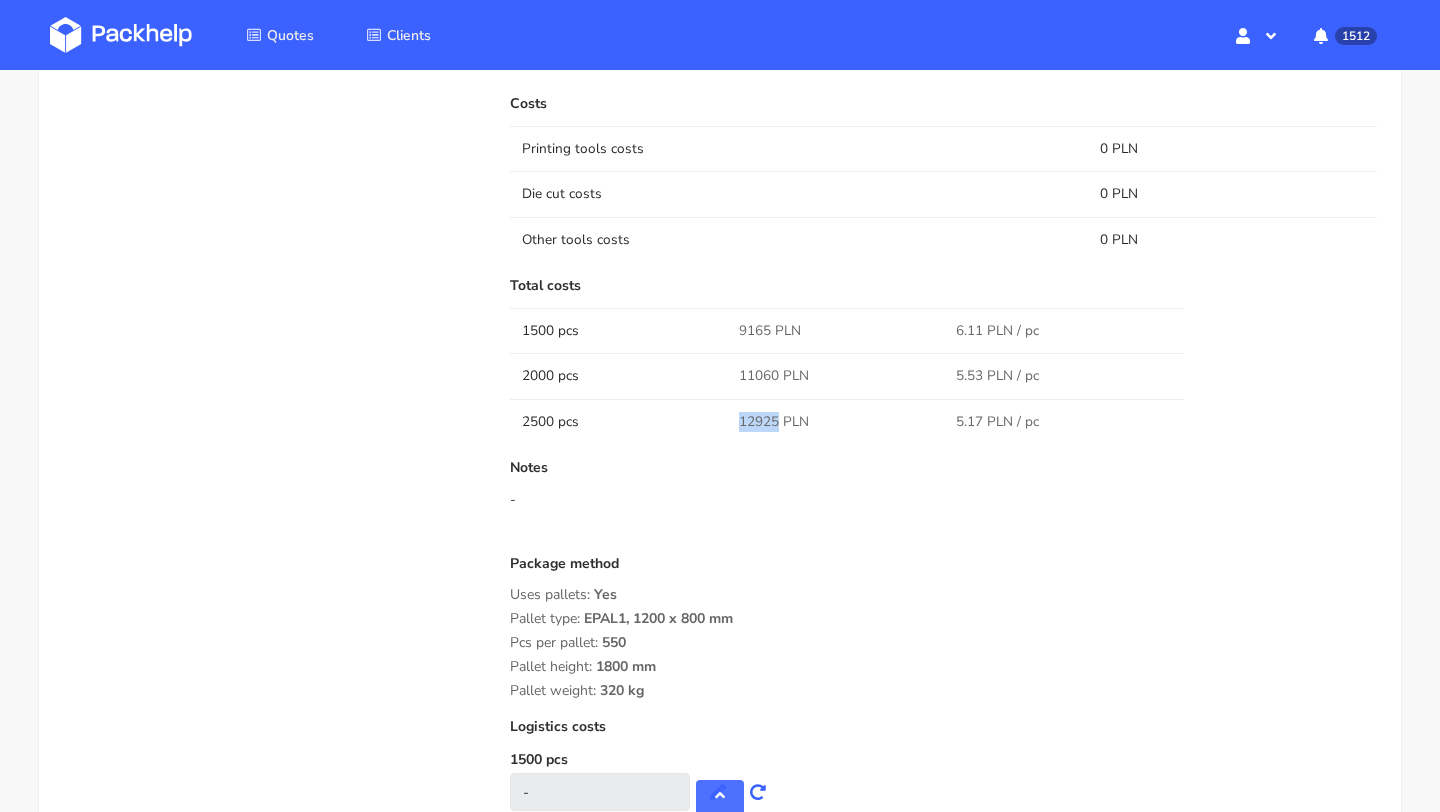 drag, startPoint x: 774, startPoint y: 420, endPoint x: 742, endPoint y: 421, distance: 32.01562 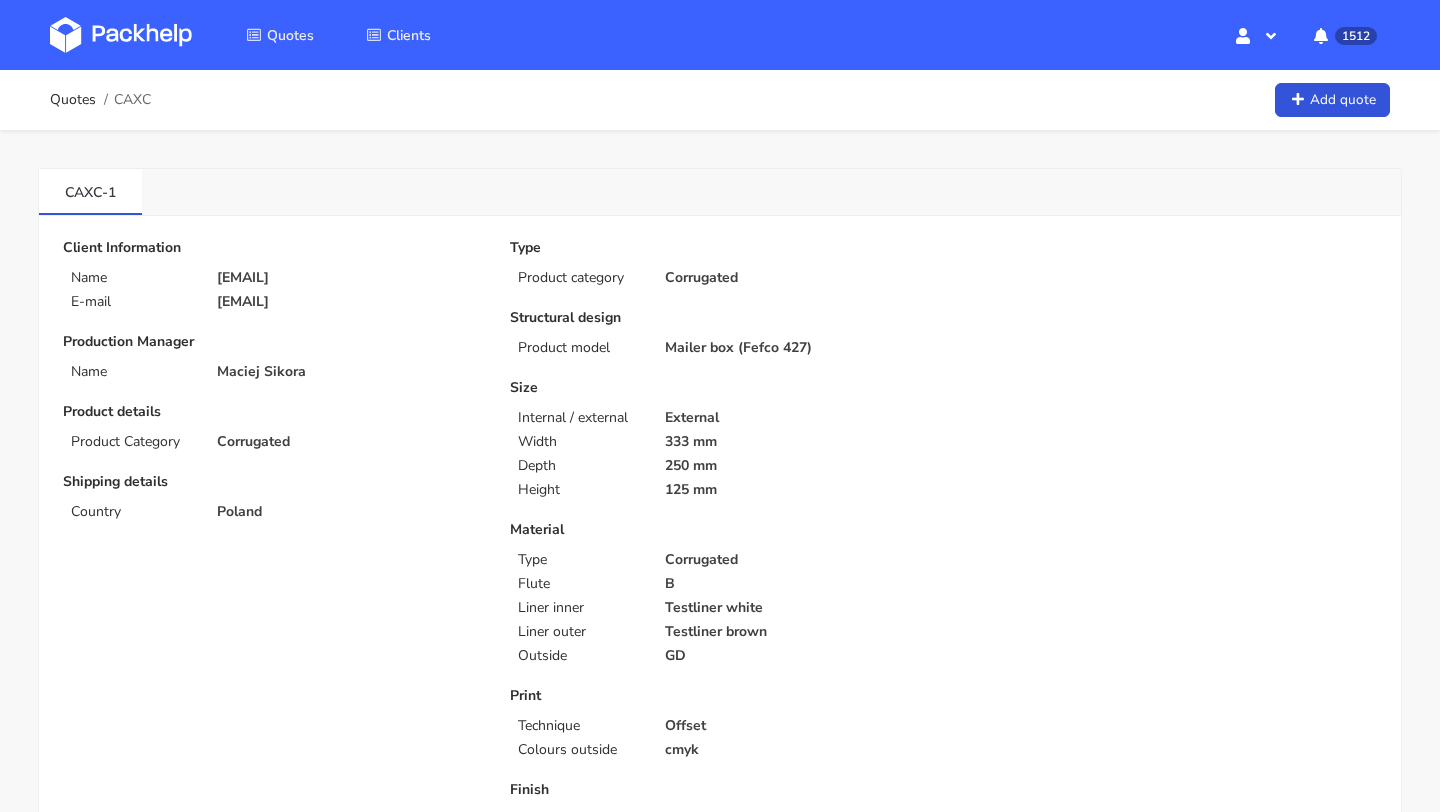 scroll, scrollTop: 1195, scrollLeft: 0, axis: vertical 